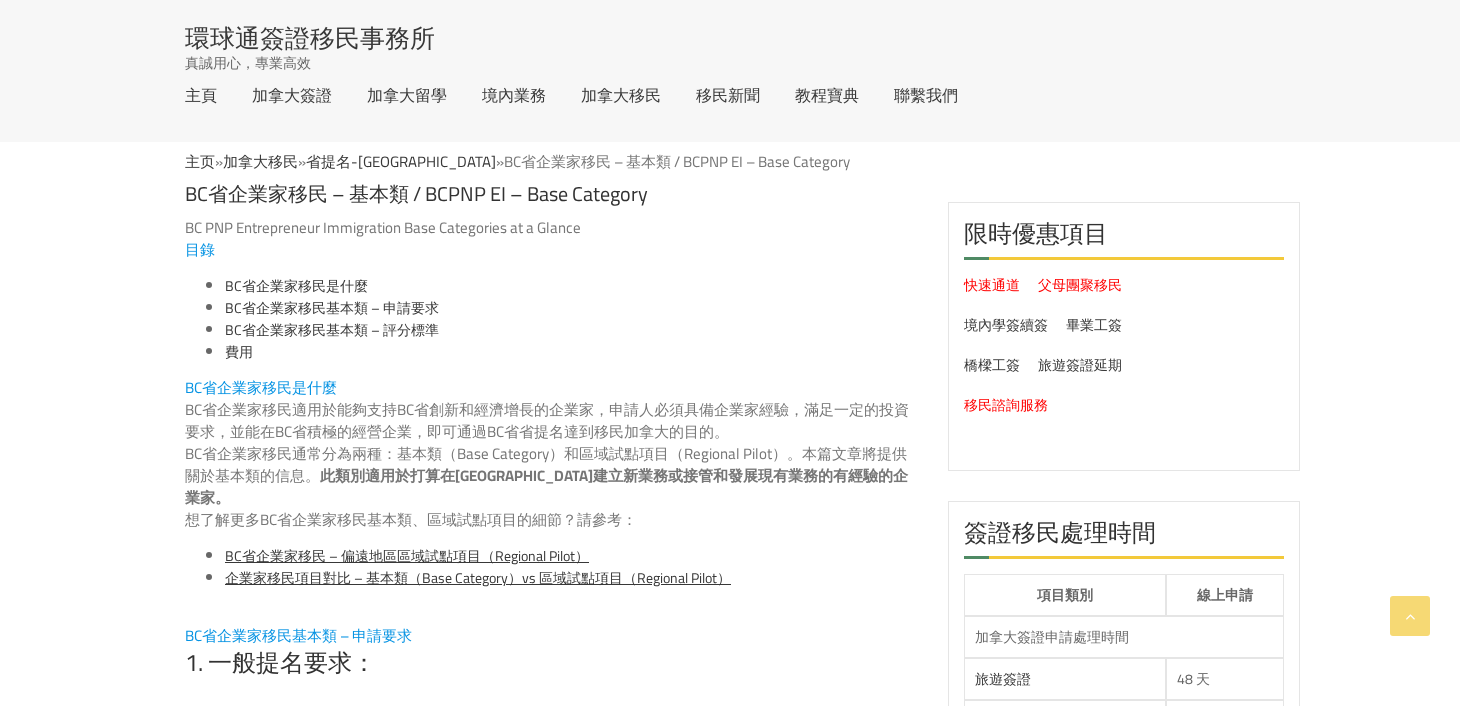 scroll, scrollTop: 0, scrollLeft: 0, axis: both 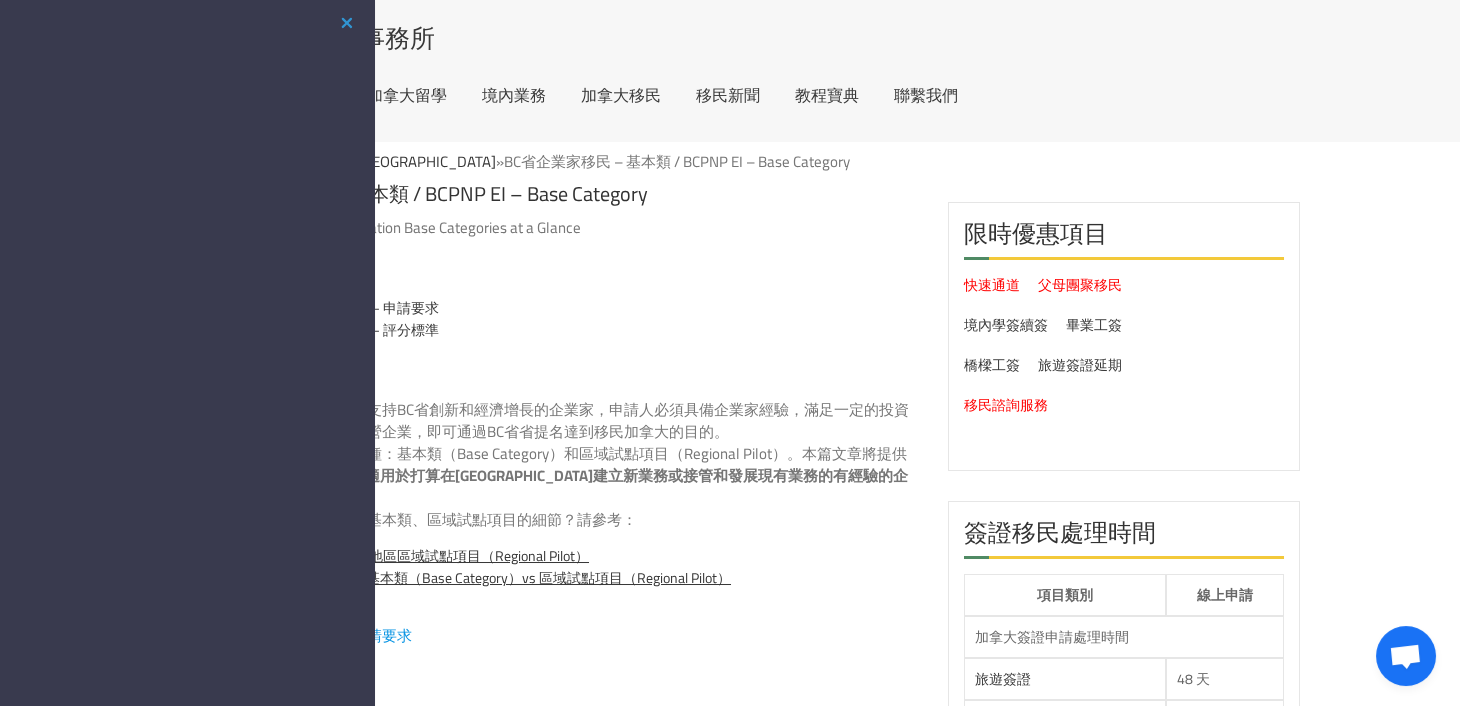 click at bounding box center [347, 23] 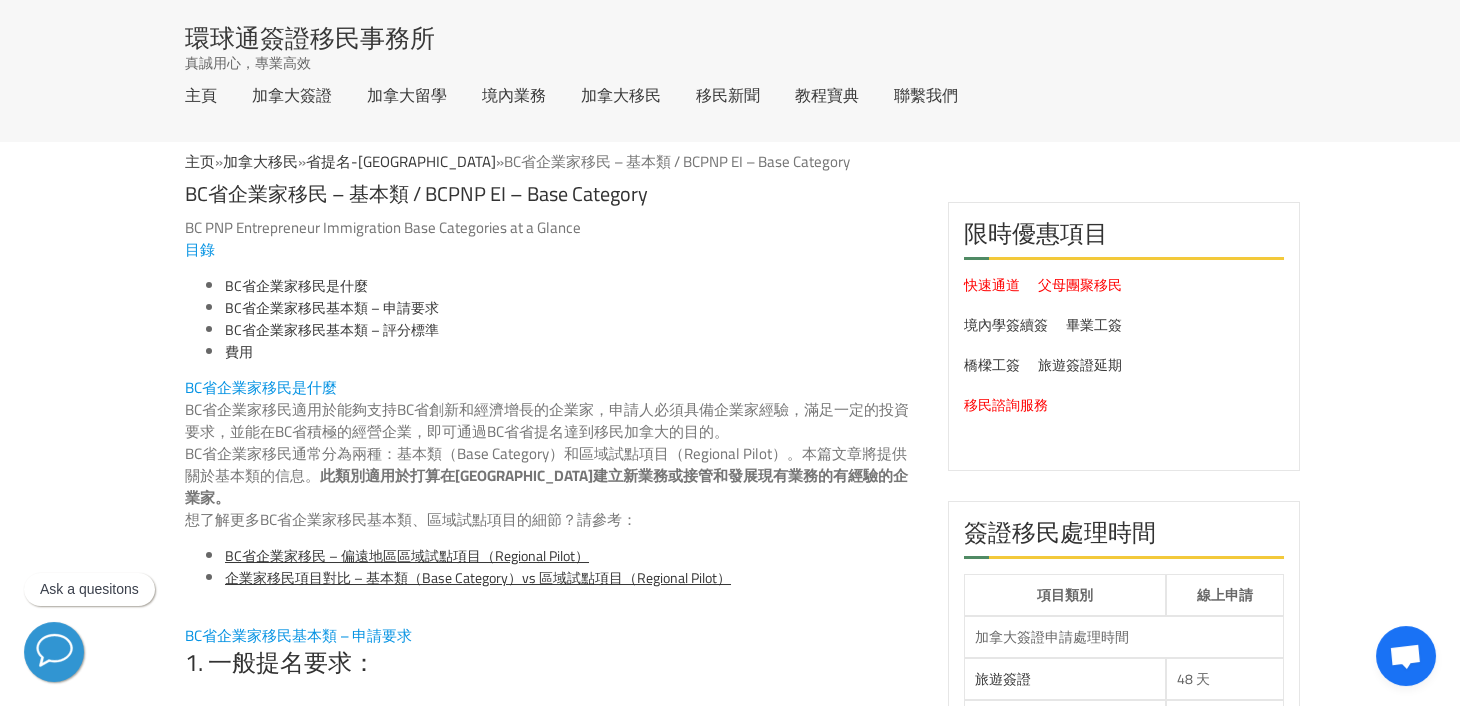 click on "BC省企業家移民是什麼" at bounding box center (551, 388) 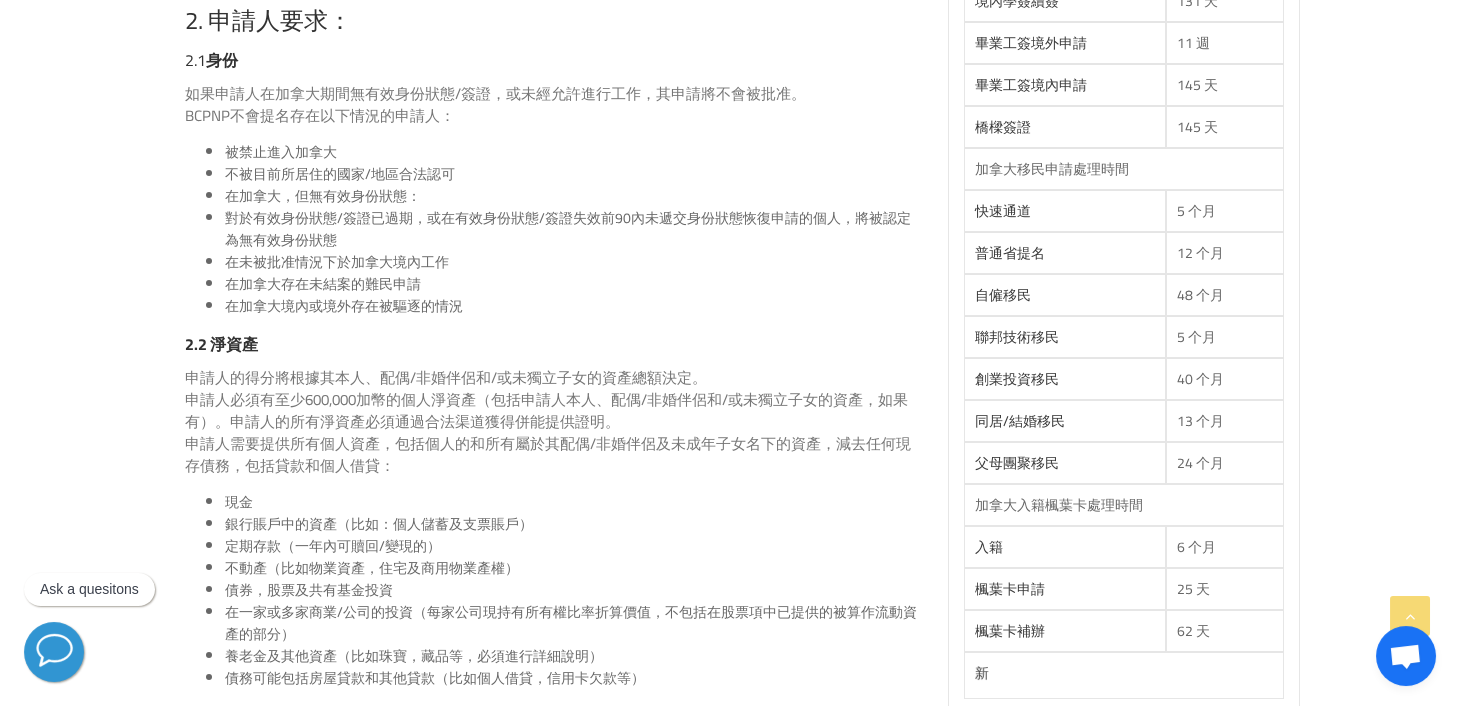 scroll, scrollTop: 900, scrollLeft: 0, axis: vertical 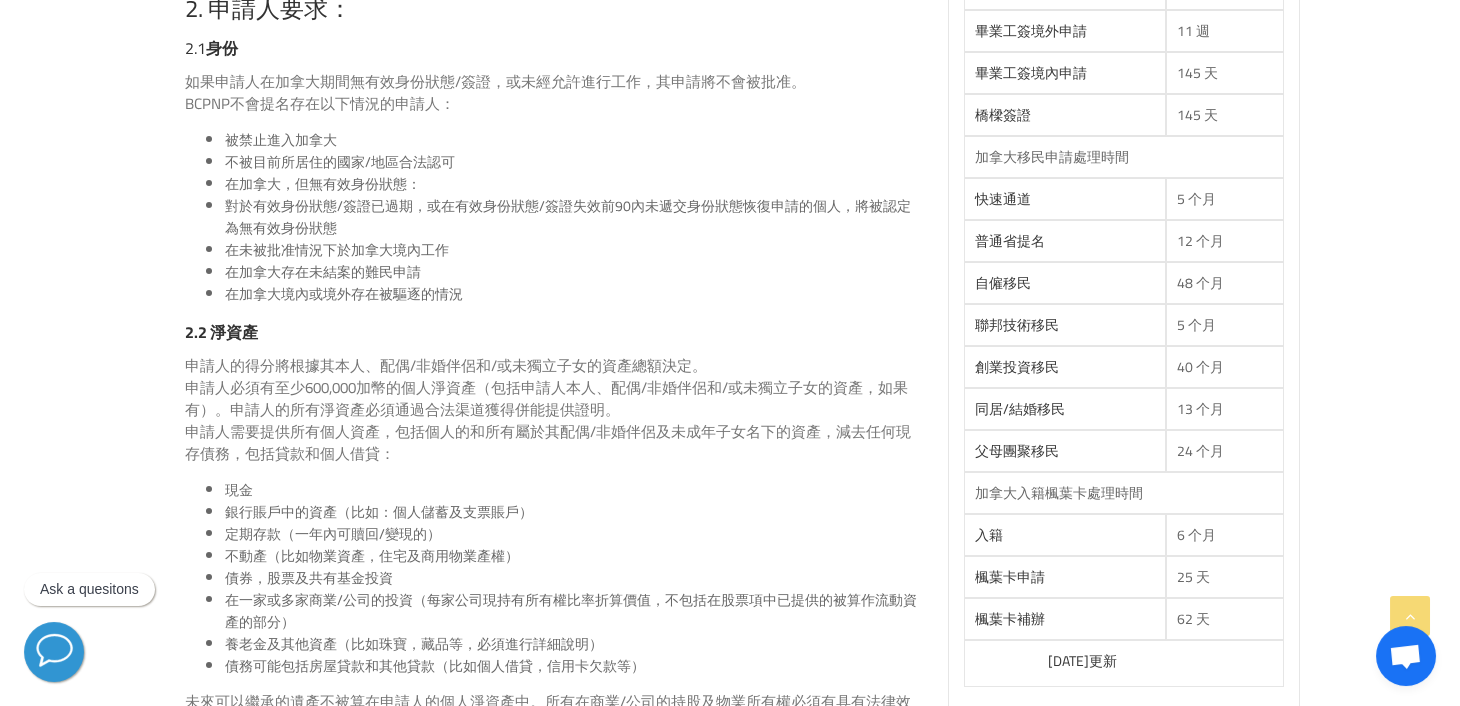 click on "在加拿大存在未結案的難民申請" at bounding box center [571, 272] 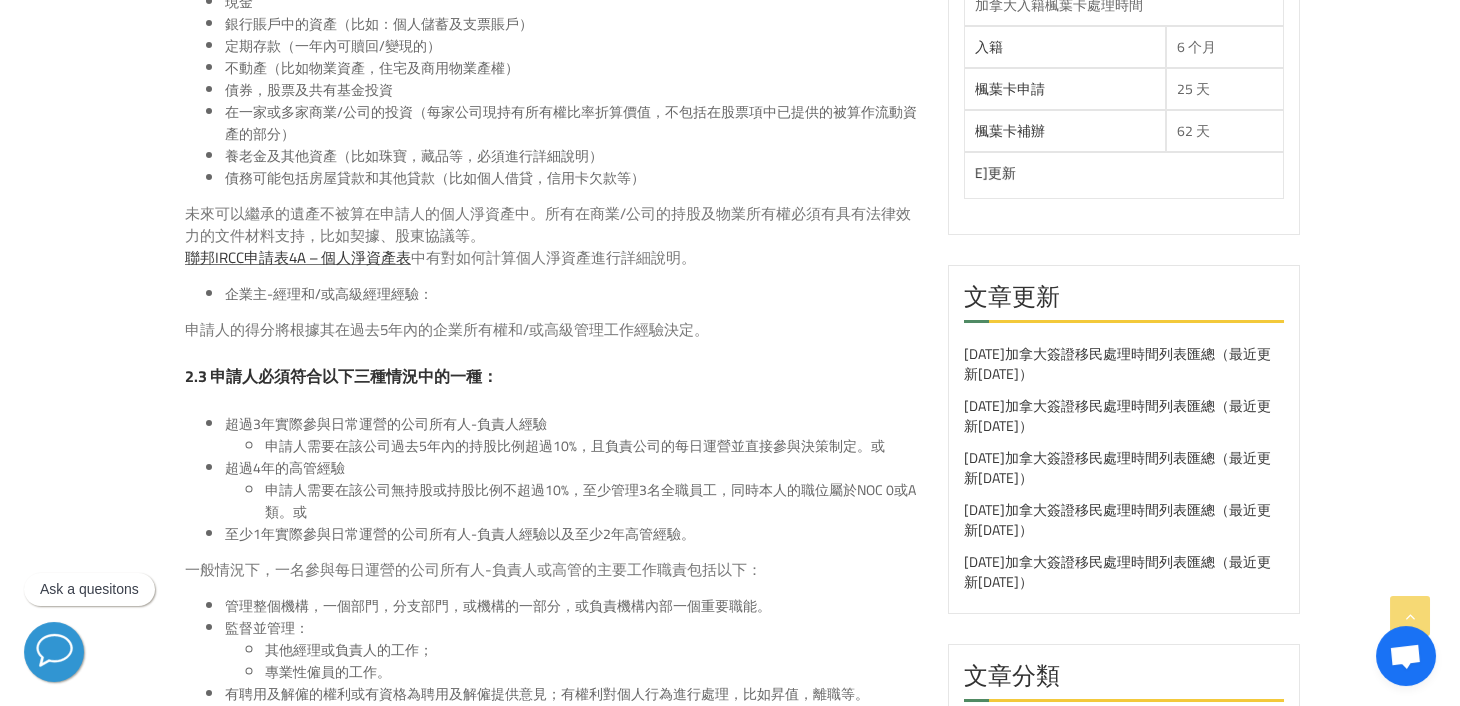 scroll, scrollTop: 1599, scrollLeft: 0, axis: vertical 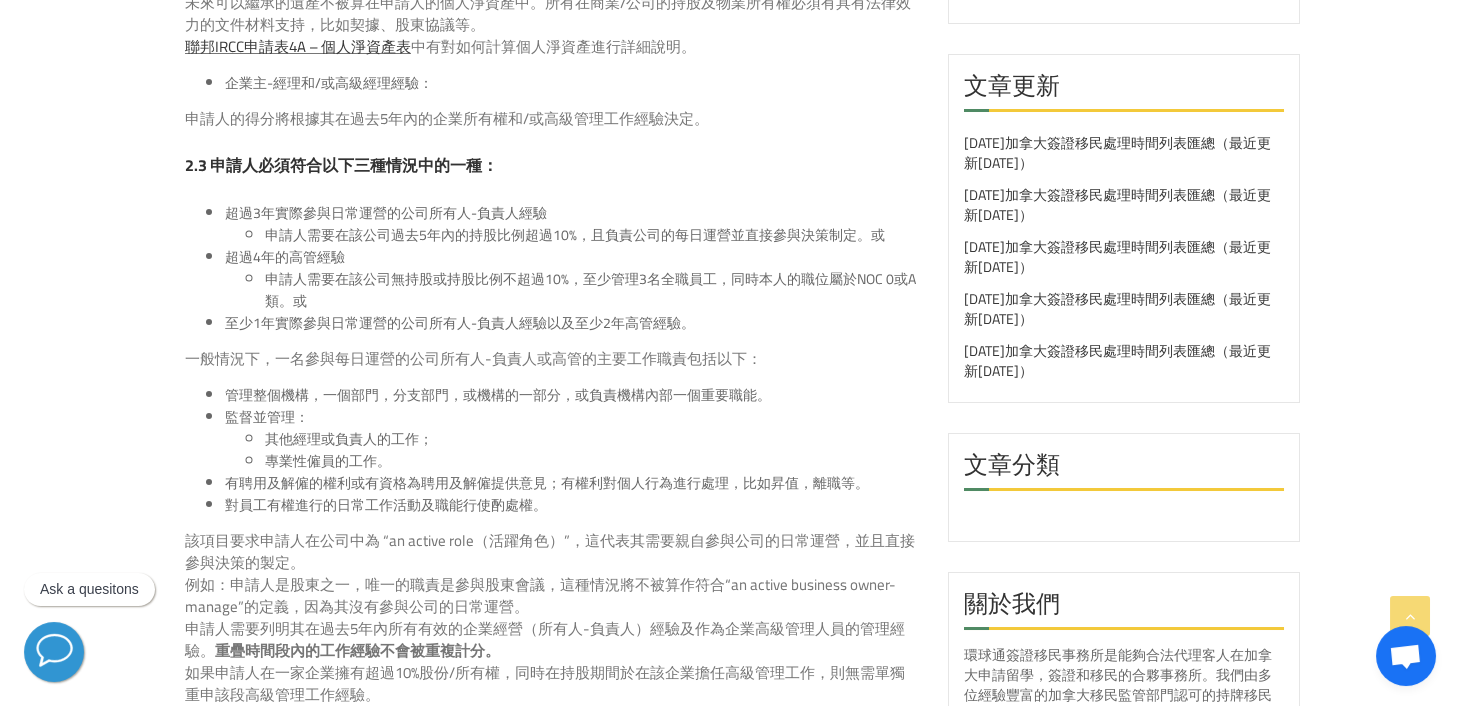 click on "超過4年的高管經驗 申請人需要在該公司無持股或持股比例不超過10%，至少管理3名全職員工，同時本人的職位屬於NOC 0或A類。或" at bounding box center (571, 279) 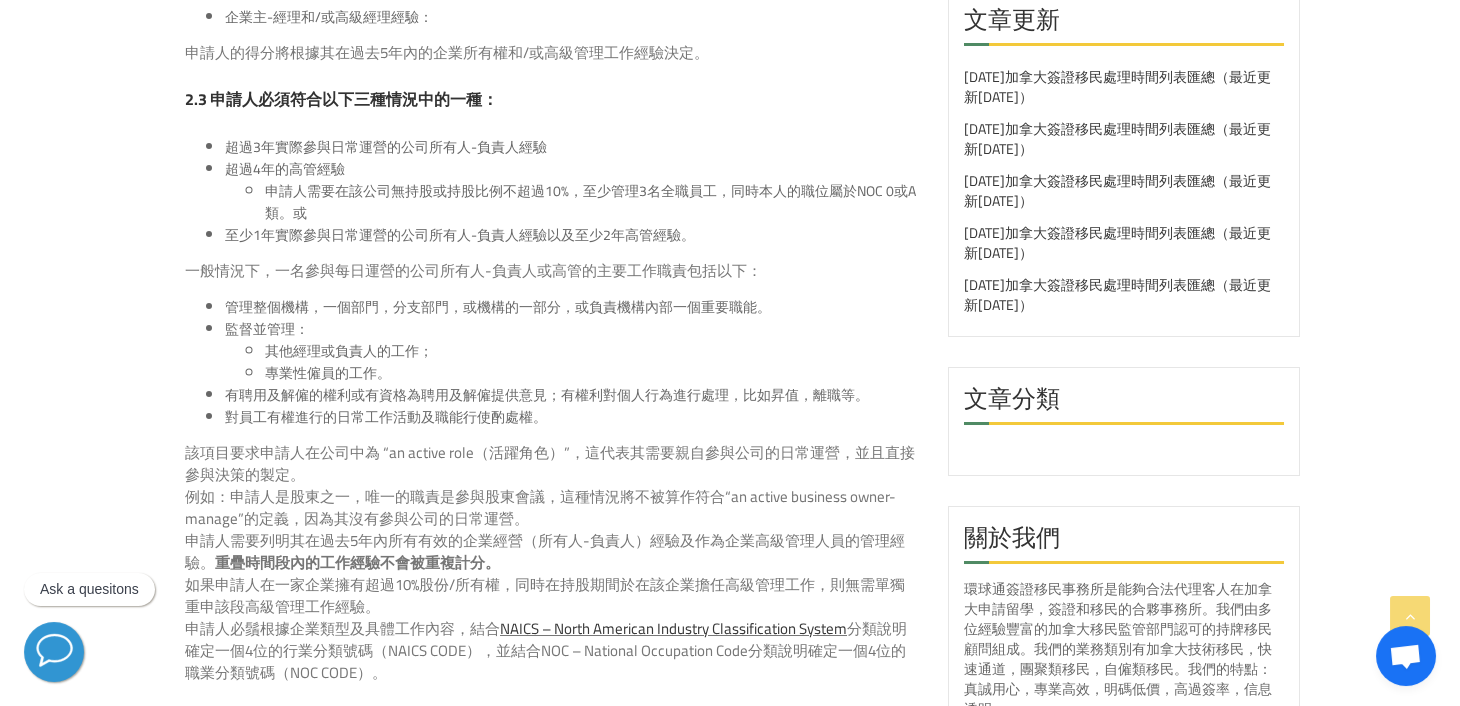 scroll, scrollTop: 1800, scrollLeft: 0, axis: vertical 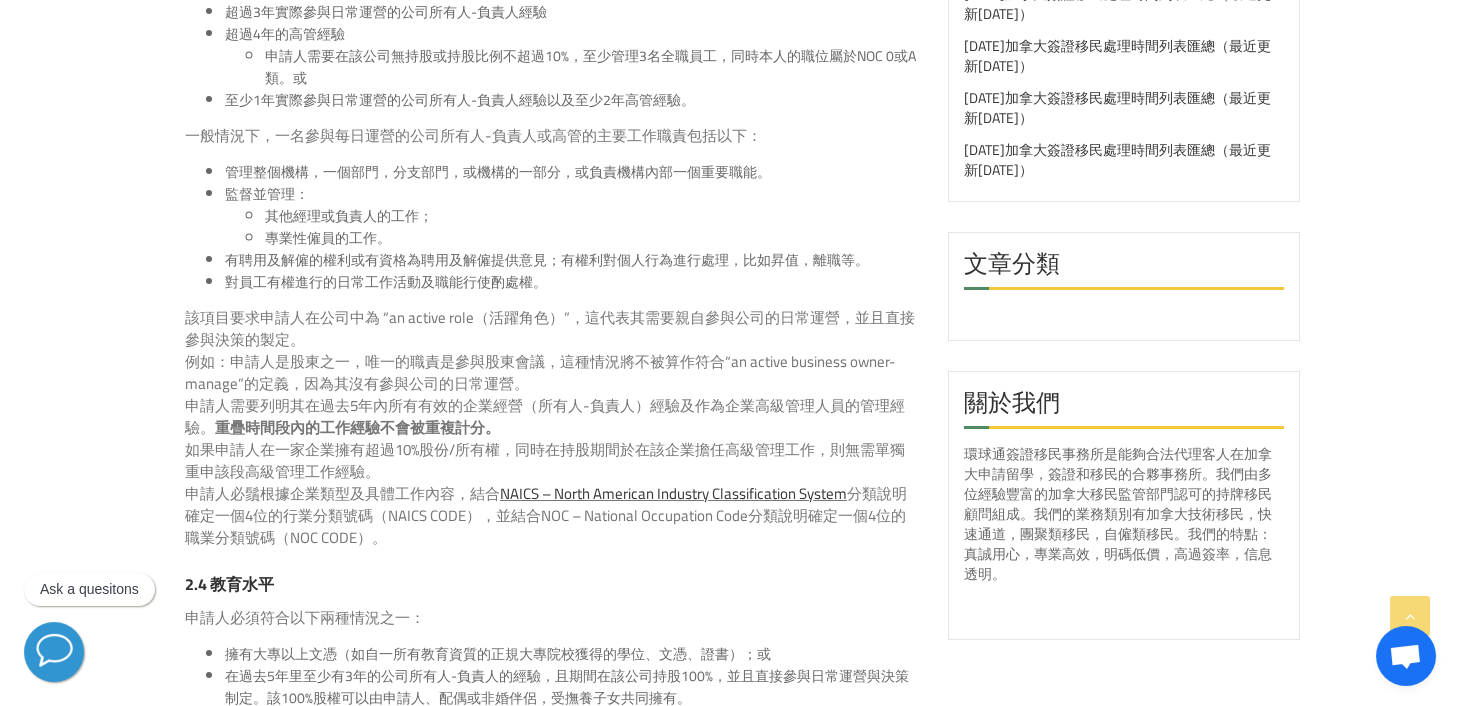 click on "有聘用及解僱的權利或有資格為聘用及解僱提供意見；有權利對個人行為進行處理，比如昇值，離職等。" at bounding box center [571, 260] 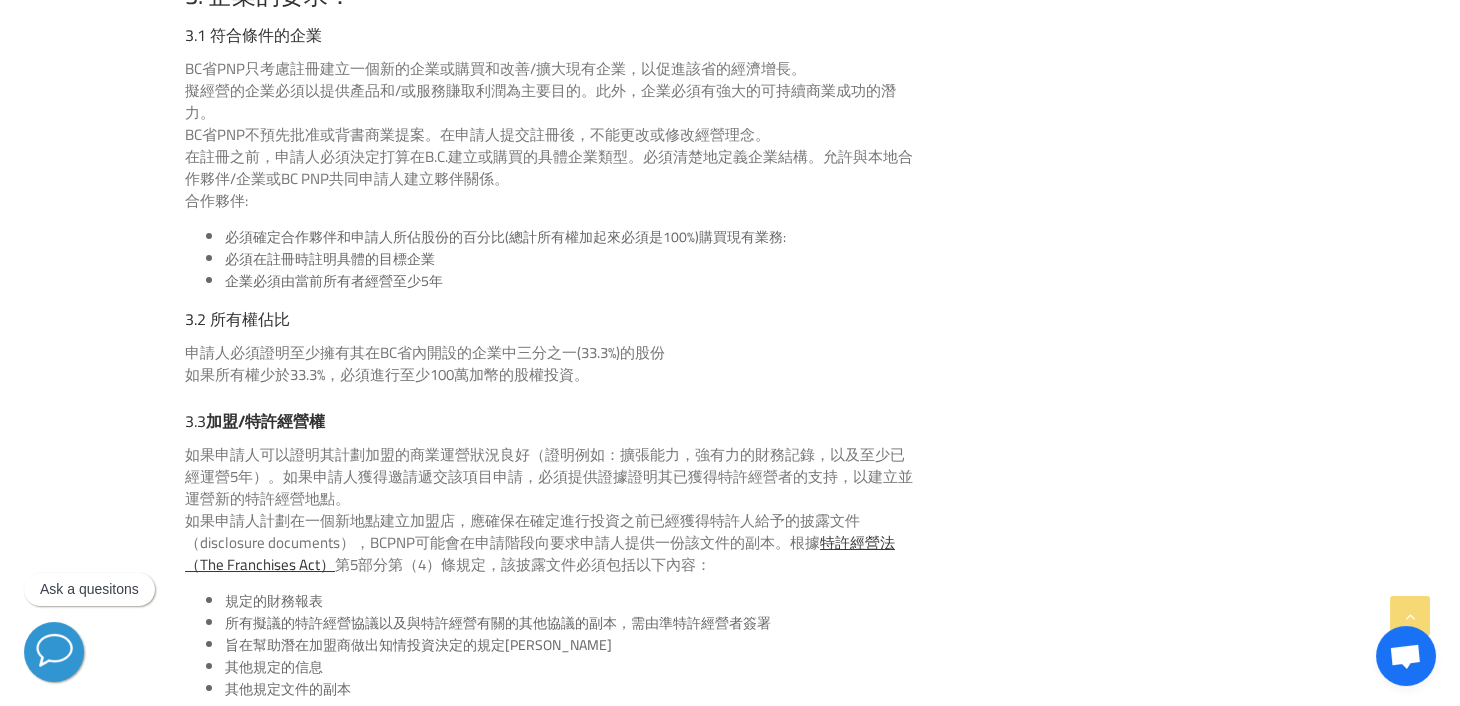 scroll, scrollTop: 2400, scrollLeft: 0, axis: vertical 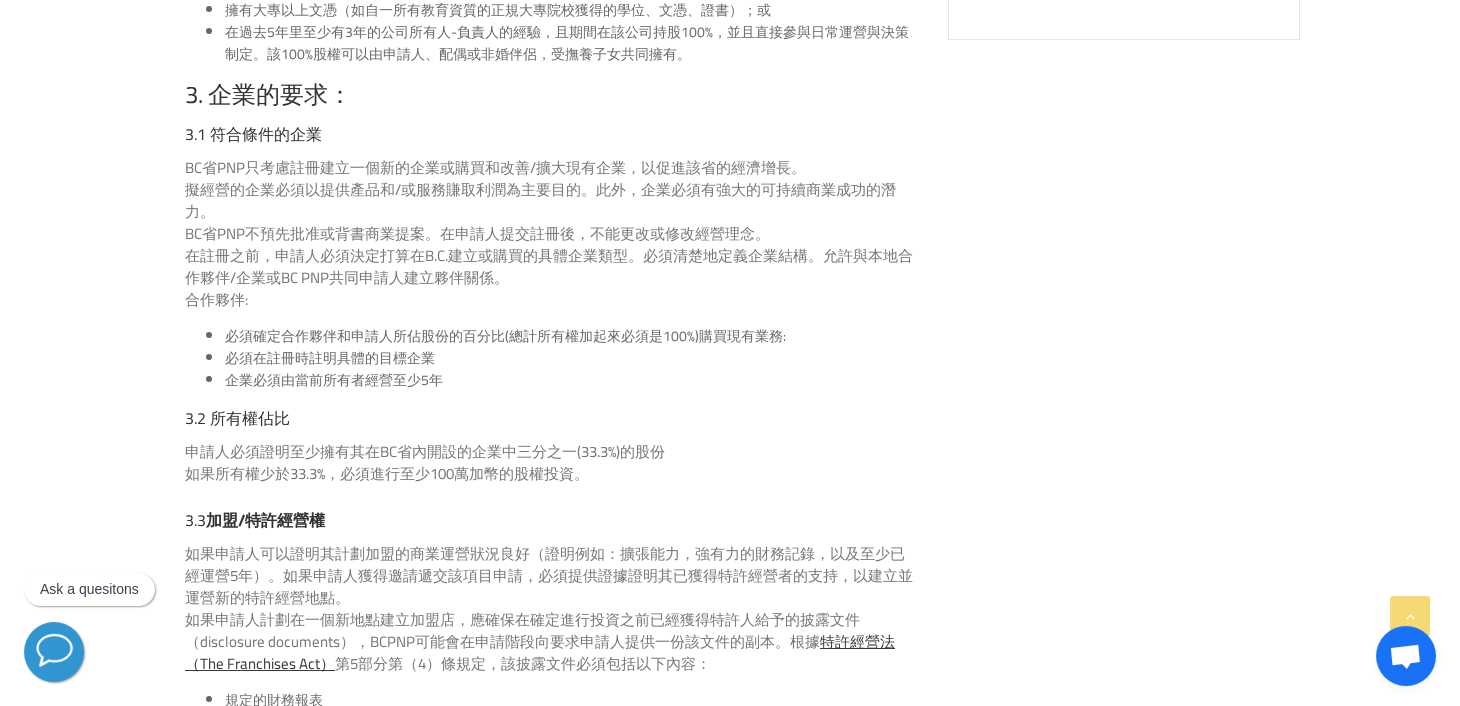 click on "企業必須由當前所有者經營至少5年" at bounding box center [571, 380] 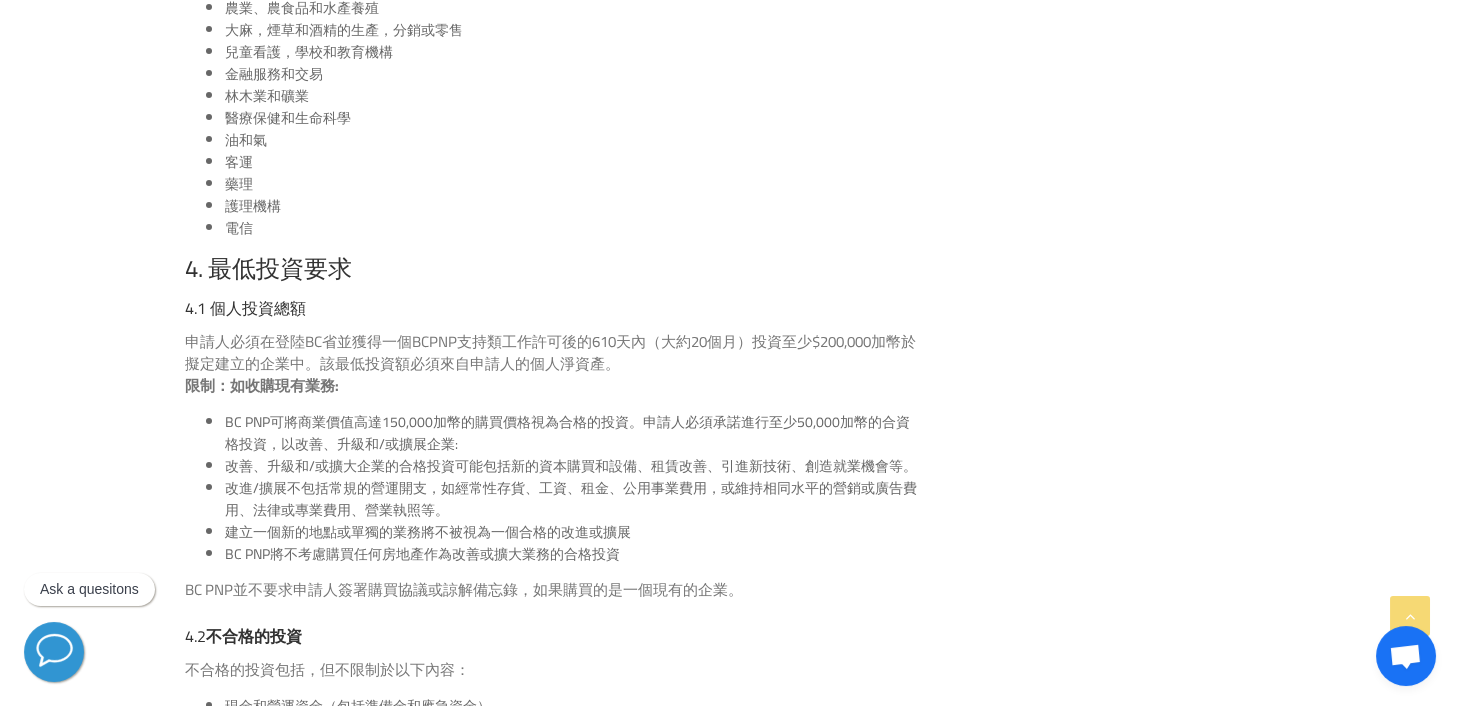 scroll, scrollTop: 4499, scrollLeft: 0, axis: vertical 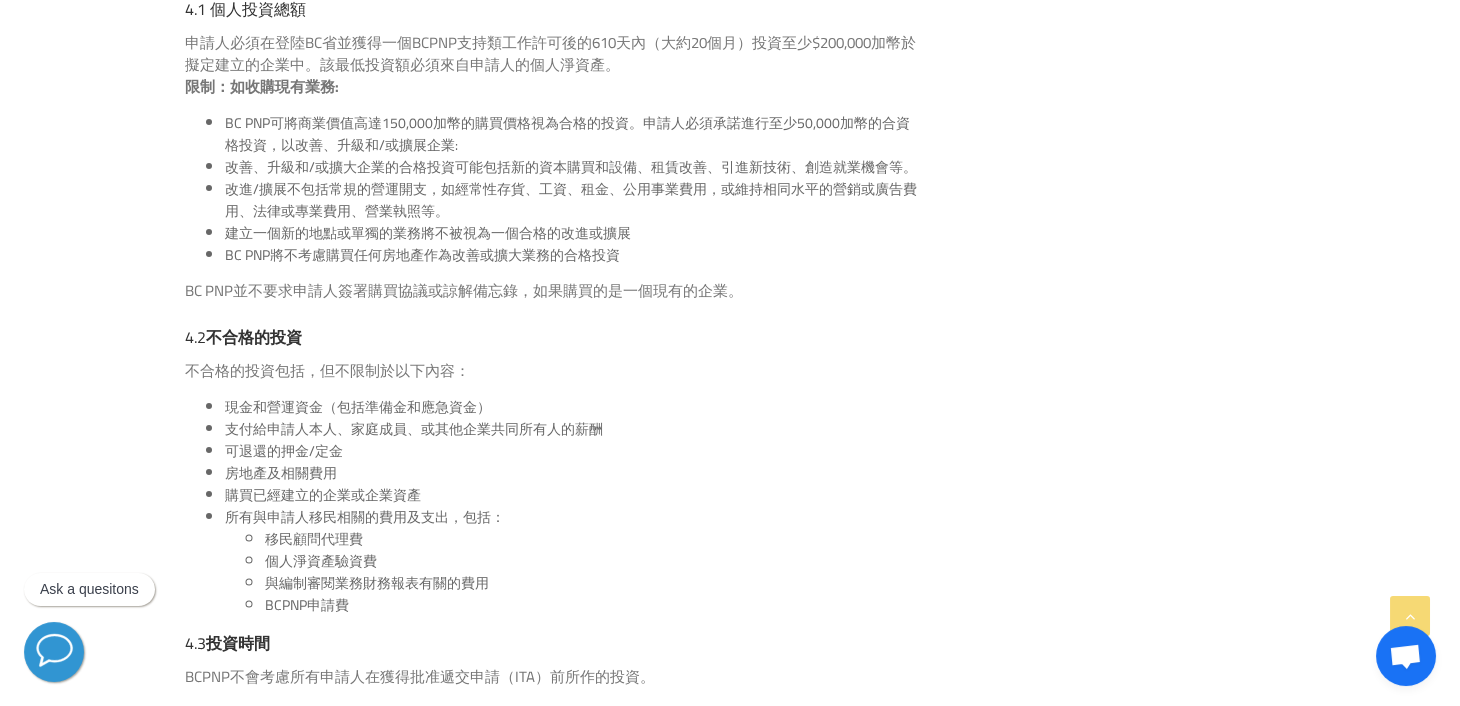 click on "購買已經建立的企業或企業資產" at bounding box center [571, 495] 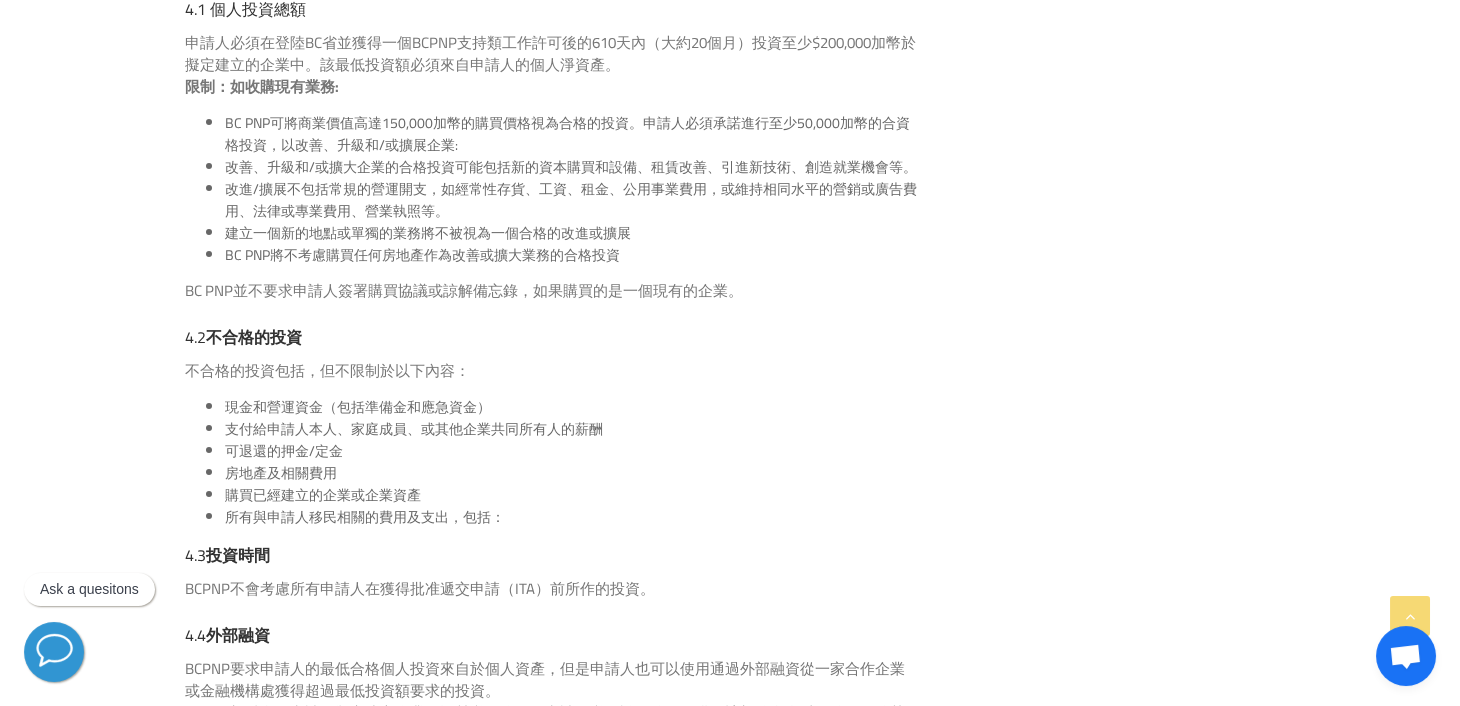 click on "購買已經建立的企業或企業資產" at bounding box center (571, 495) 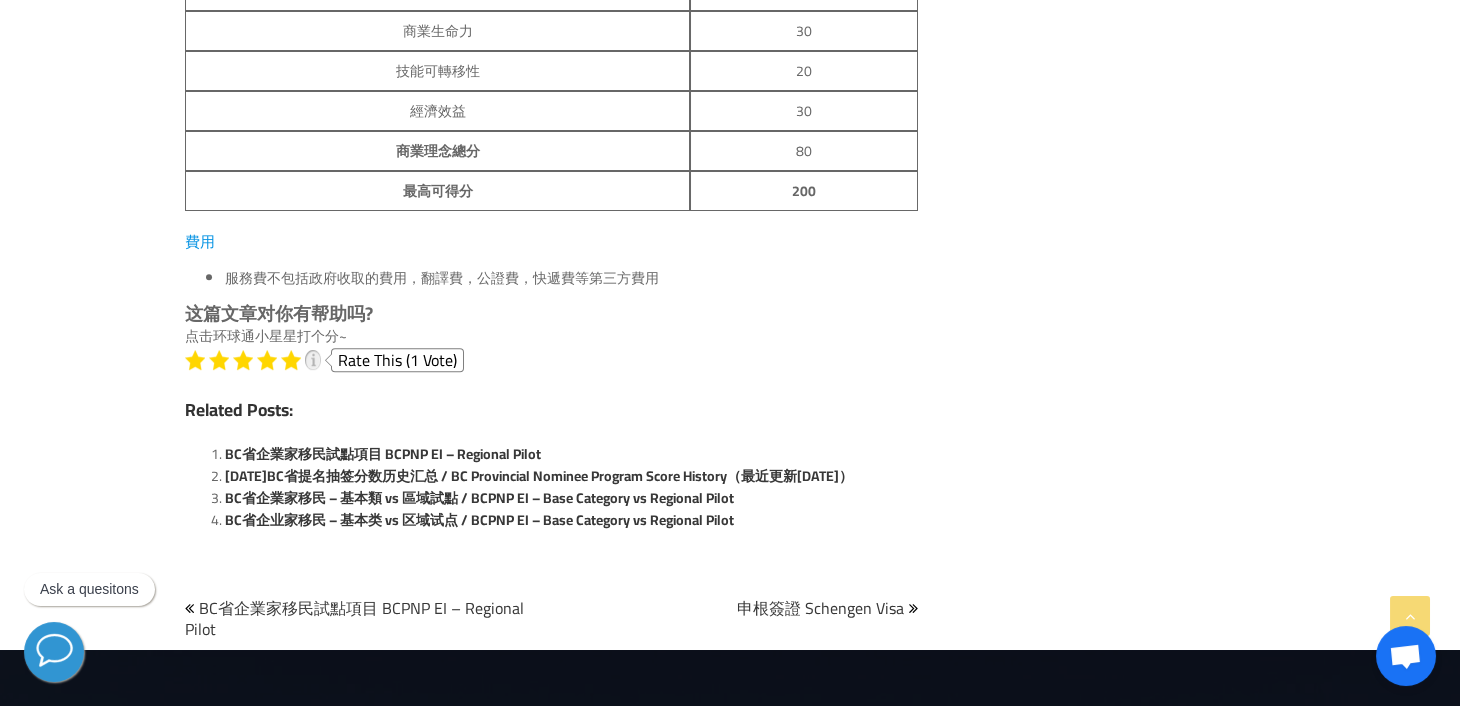 scroll, scrollTop: 6700, scrollLeft: 0, axis: vertical 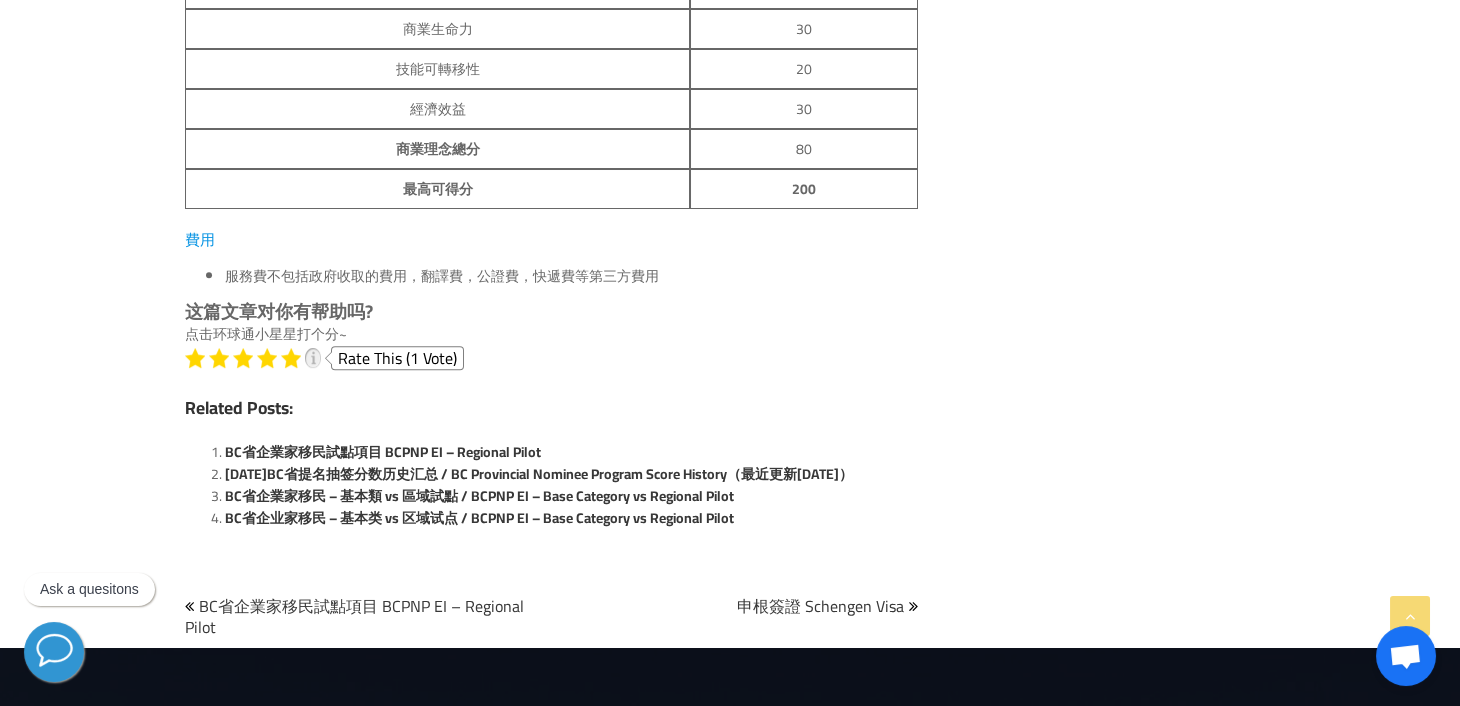 click on "主页  »  加拿大移民  »  省提名-[GEOGRAPHIC_DATA]  »  BC省企業家移民 – 基本類 / BCPNP EI – Base Category
BC省企業家移民 – 基本類 / BCPNP EI – Base Category
BC PNP Entrepreneur Immigration Base Categories at a Glance
目錄
BC省企業家移民是什麼 BC省企業家移民基本類 – 申請要求 BC省企業家移民基本類 – 評分標準 費用
BC省企業家移民是什麼
BC省企業家移民適用於能夠支持BC省創新和經濟增長的企業家，申請人必須具備企業家經驗，滿足一定的投資要求，並能在BC省積極的經營企業，即可通過BC省省提名達到移民加拿大的目的。
BC省企業家移民通常分為兩種：基本類（Base Category）和區域試點項目（Regional Pilot）。本篇文章將提供關於基本類的信息。 此類別適用於打算在BC省建立新業務或接管和發展現有業務的有經驗的企業家。
1. 一般提名要求：
2.1" at bounding box center (742, -2950) 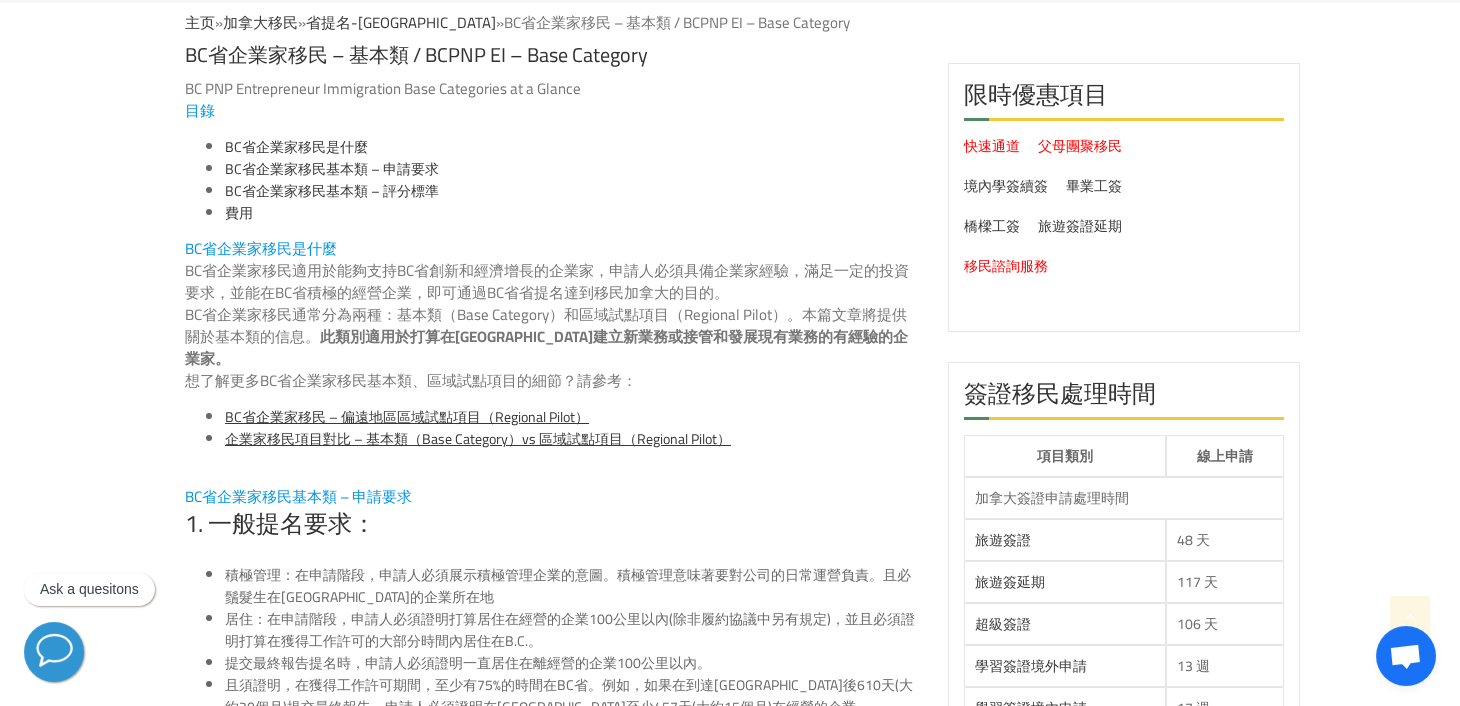 scroll, scrollTop: 0, scrollLeft: 0, axis: both 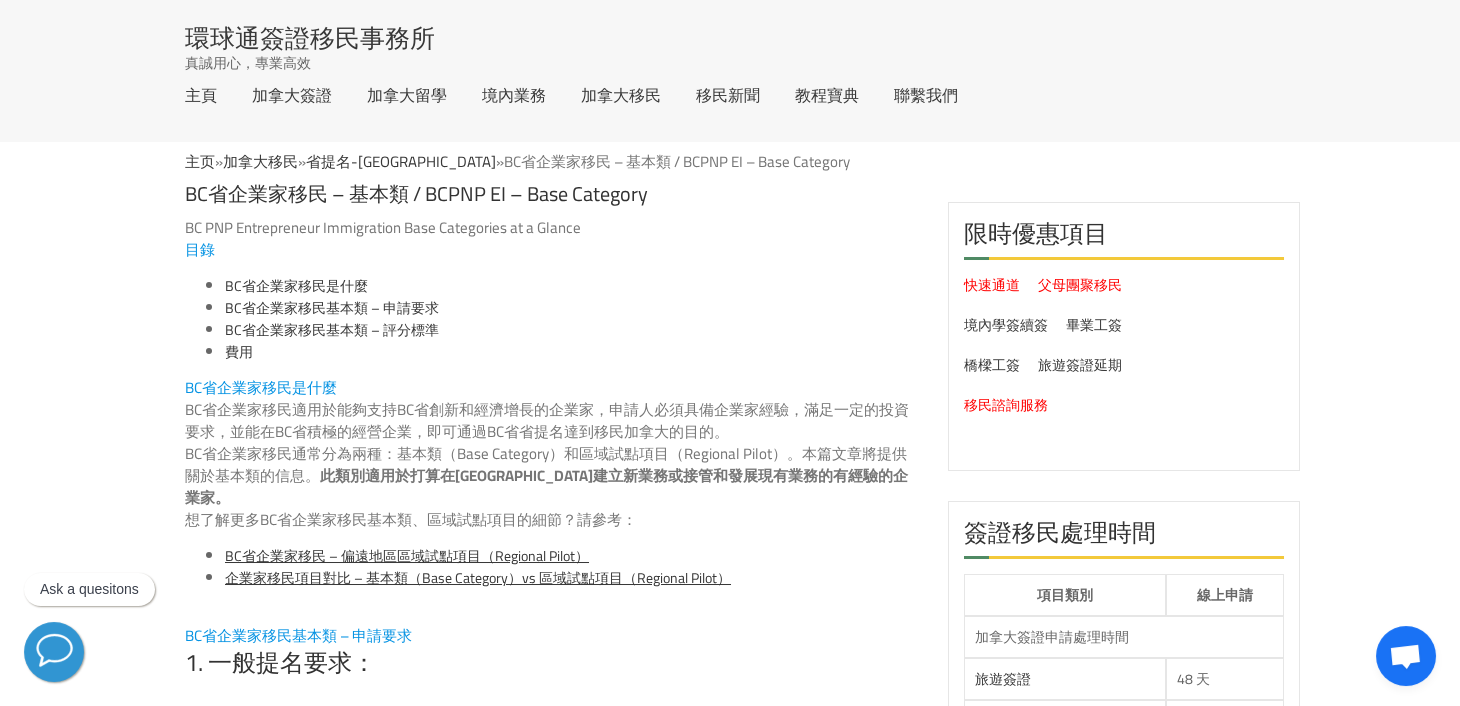 click on "主页  »  加拿大移民  »  省提名-[GEOGRAPHIC_DATA]  »  BC省企業家移民 – 基本類 / BCPNP EI – Base Category
BC省企業家移民 – 基本類 / BCPNP EI – Base Category
BC PNP Entrepreneur Immigration Base Categories at a Glance
目錄
BC省企業家移民是什麼 BC省企業家移民基本類 – 申請要求 BC省企業家移民基本類 – 評分標準 費用
BC省企業家移民是什麼
BC省企業家移民適用於能夠支持BC省創新和經濟增長的企業家，申請人必須具備企業家經驗，滿足一定的投資要求，並能在BC省積極的經營企業，即可通過BC省省提名達到移民加拿大的目的。
BC省企業家移民通常分為兩種：基本類（Base Category）和區域試點項目（Regional Pilot）。本篇文章將提供關於基本類的信息。 此類別適用於打算在BC省建立新業務或接管和發展現有業務的有經驗的企業家。
1. 一般提名要求：" at bounding box center (730, 3750) 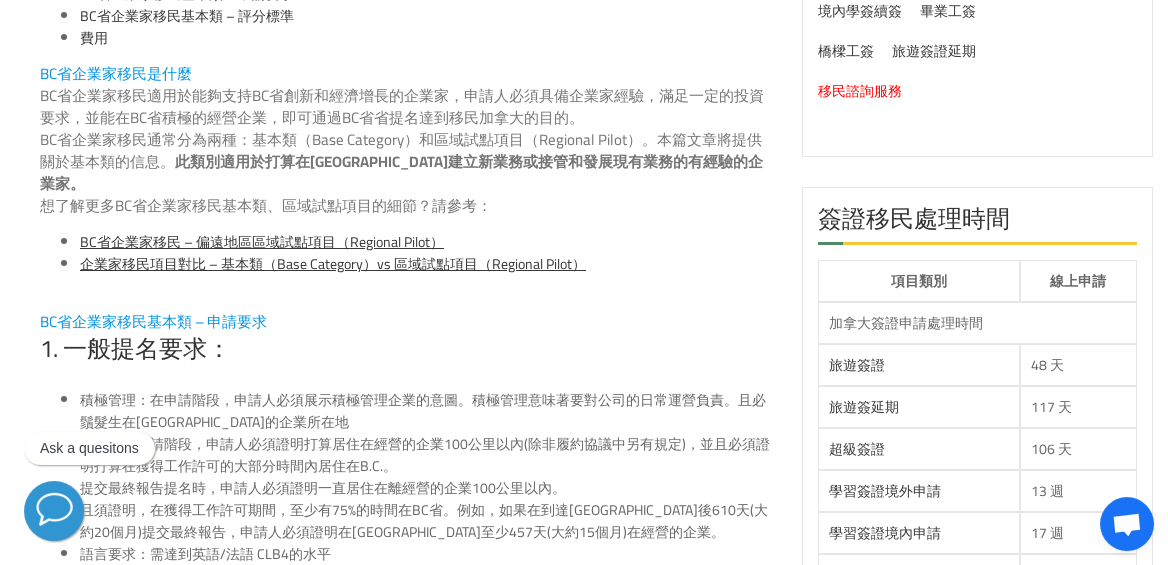 scroll, scrollTop: 360, scrollLeft: 0, axis: vertical 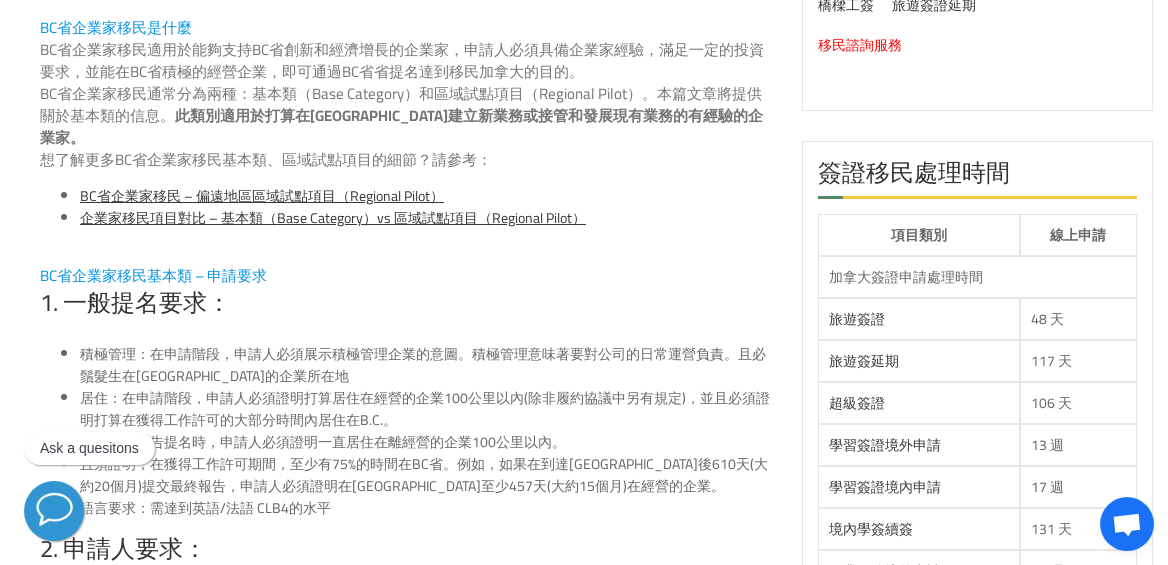 click on "想了解更多BC省企業家移民基本類、區域試點項目的細節？請參考：" at bounding box center [406, 160] 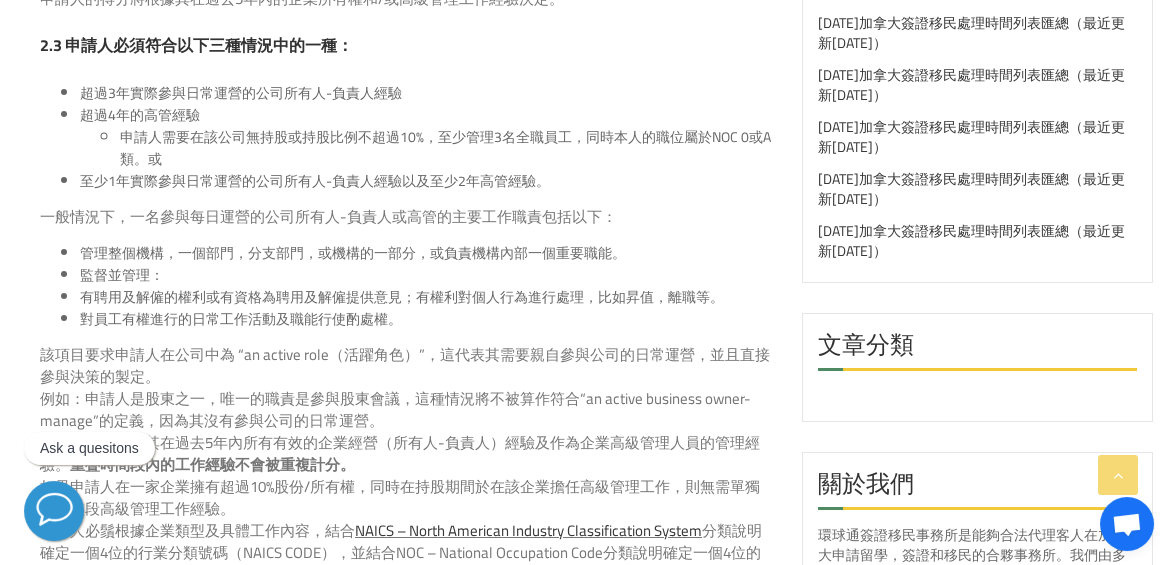 scroll, scrollTop: 1800, scrollLeft: 0, axis: vertical 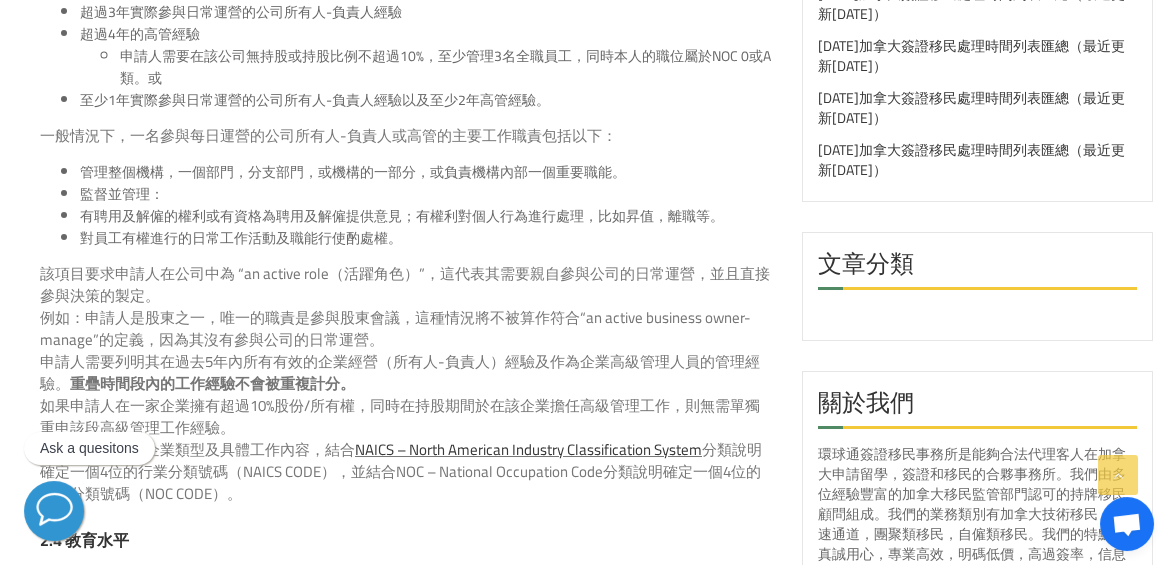 click on "管理整個機構，一個部門，分支部門，或機構的一部分，或負責機構內部一個重要職能。" at bounding box center (426, 172) 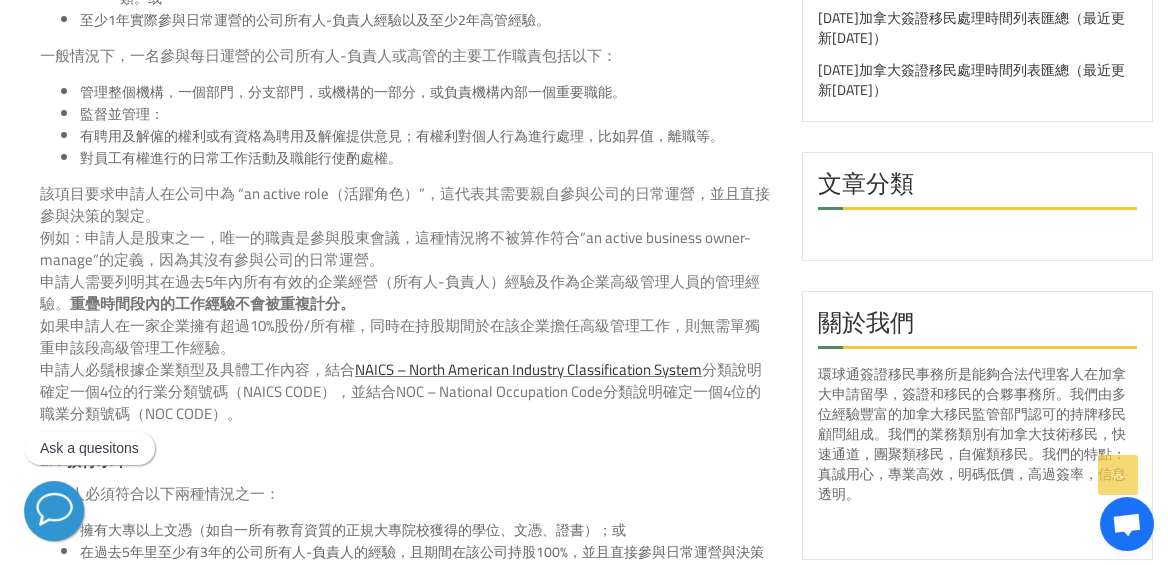 drag, startPoint x: 164, startPoint y: 264, endPoint x: 275, endPoint y: 261, distance: 111.040535 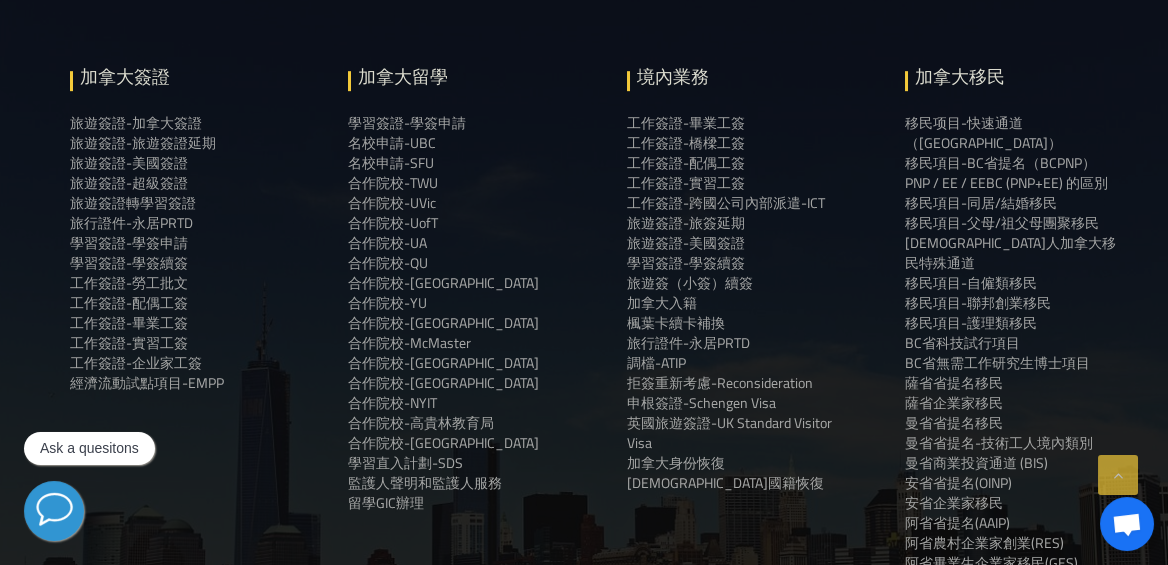 scroll, scrollTop: 7397, scrollLeft: 0, axis: vertical 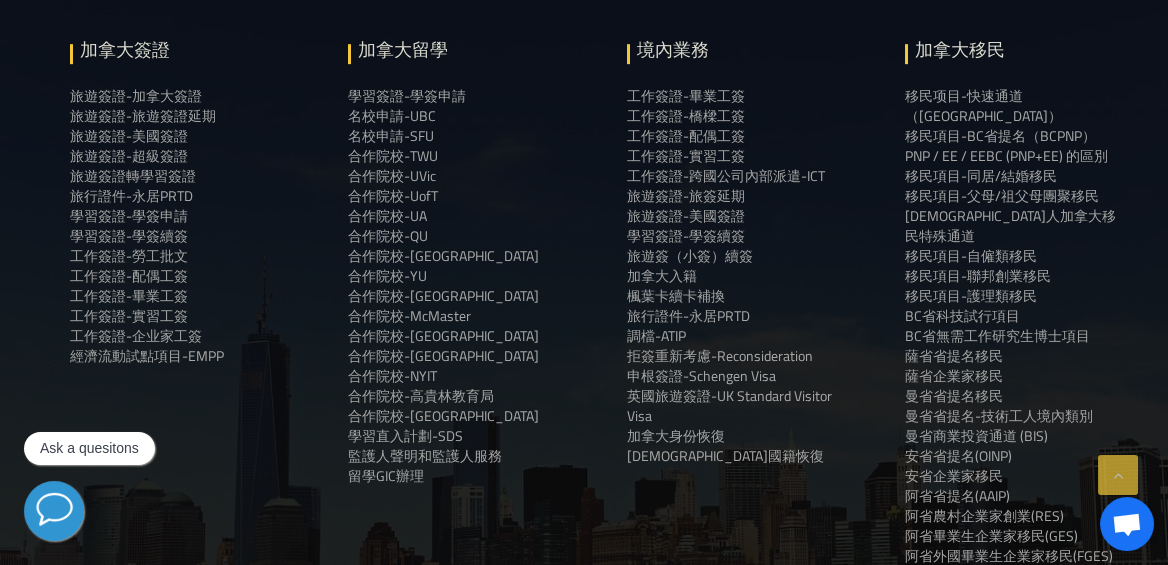 click on "BC省科技試行項目" at bounding box center (962, 316) 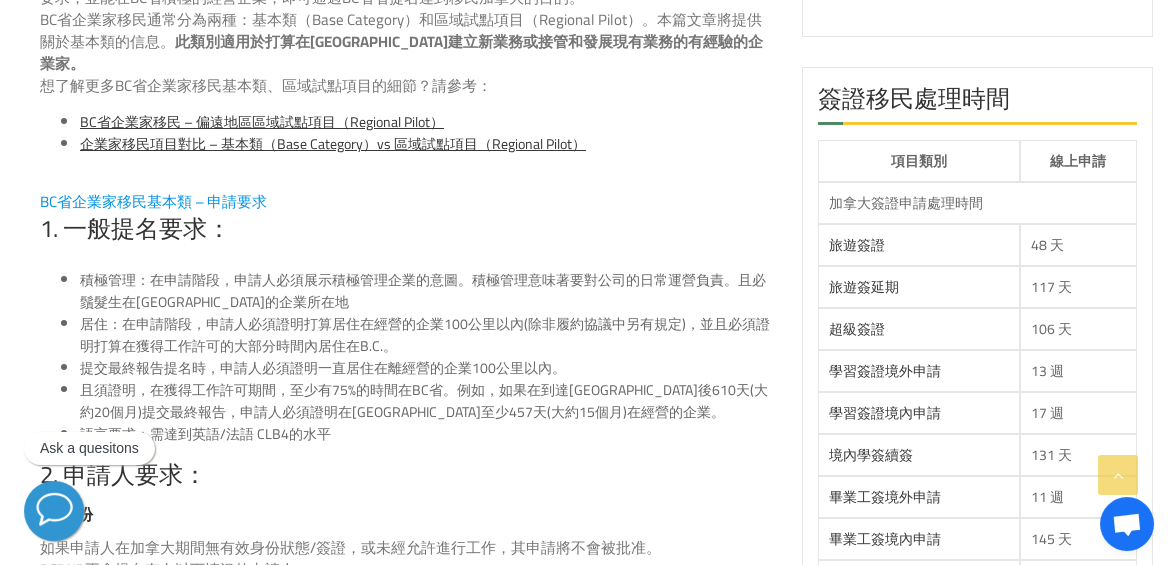 scroll, scrollTop: 0, scrollLeft: 0, axis: both 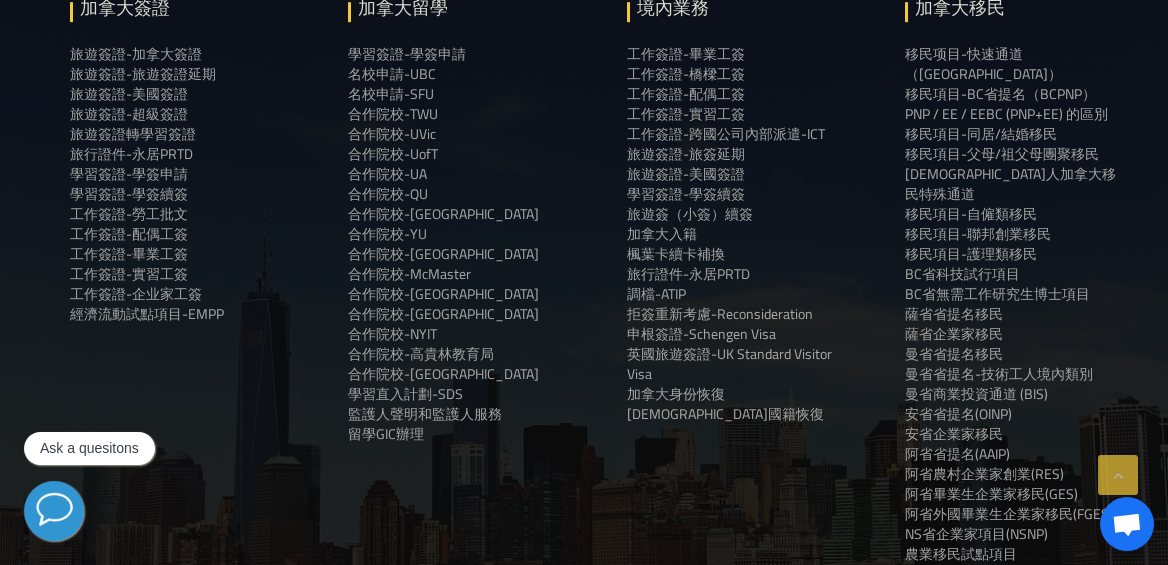 click on "BC省科技試行項目" at bounding box center (962, 274) 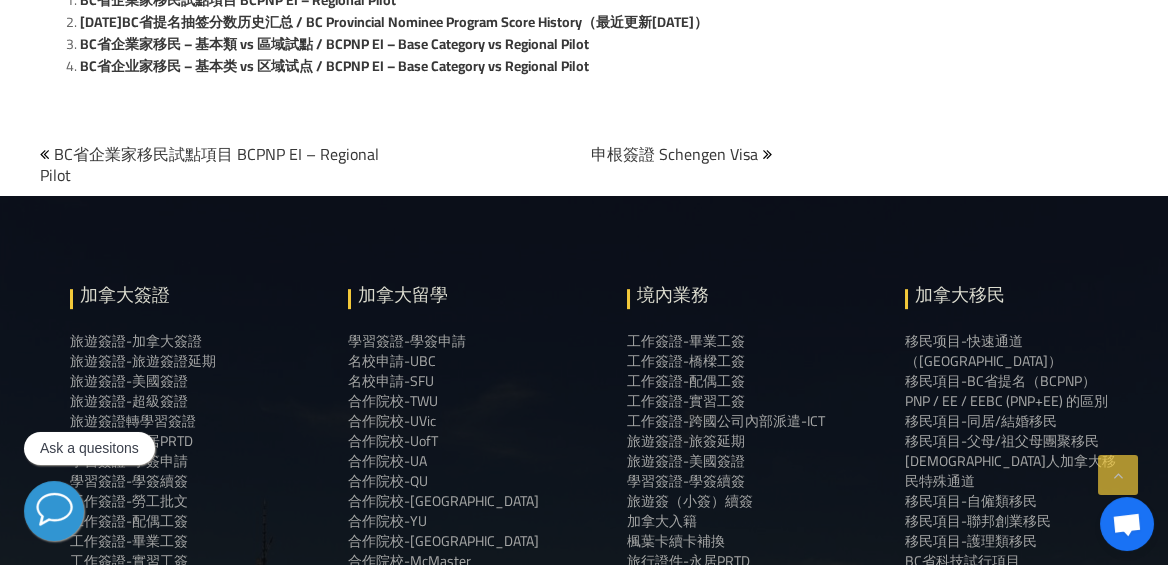 scroll, scrollTop: 6959, scrollLeft: 0, axis: vertical 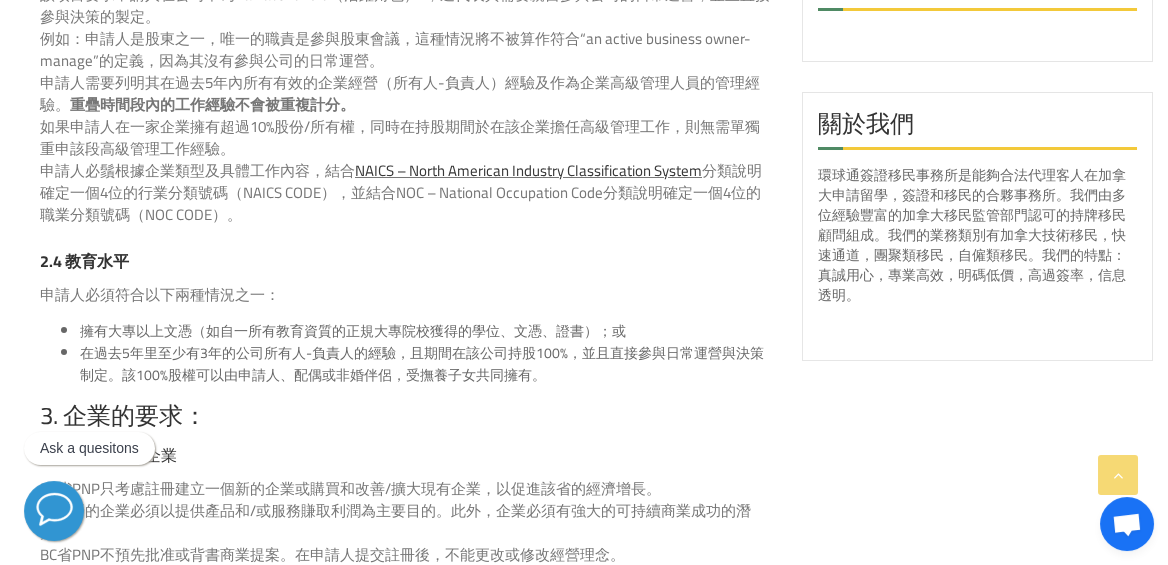 drag, startPoint x: 131, startPoint y: 304, endPoint x: 535, endPoint y: 291, distance: 404.2091 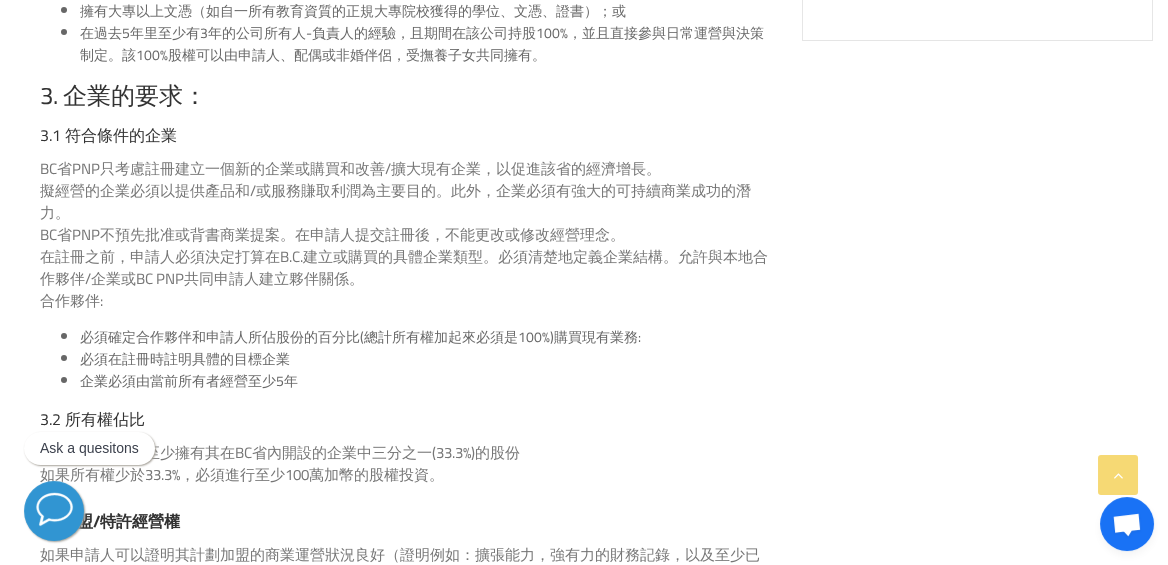 scroll, scrollTop: 2399, scrollLeft: 0, axis: vertical 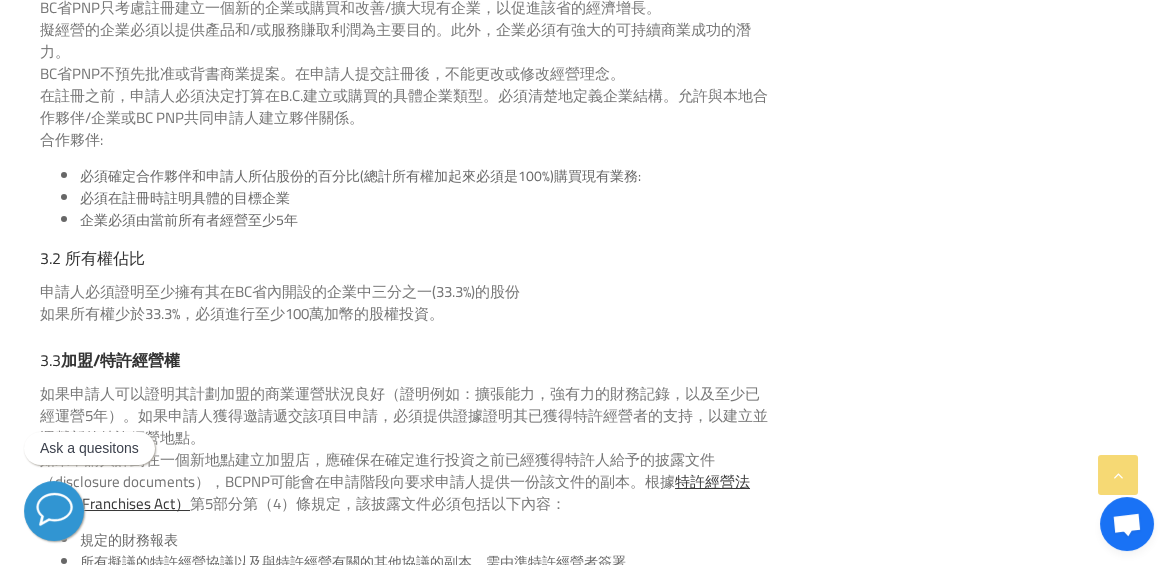 click on "主页  »  加拿大移民  »  省提名-[GEOGRAPHIC_DATA]  »  BC省企業家移民 – 基本類 / BCPNP EI – Base Category
BC省企業家移民 – 基本類 / BCPNP EI – Base Category
BC PNP Entrepreneur Immigration Base Categories at a Glance
目錄
BC省企業家移民是什麼 BC省企業家移民基本類 – 申請要求 BC省企業家移民基本類 – 評分標準 費用
BC省企業家移民是什麼
BC省企業家移民適用於能夠支持BC省創新和經濟增長的企業家，申請人必須具備企業家經驗，滿足一定的投資要求，並能在BC省積極的經營企業，即可通過BC省省提名達到移民加拿大的目的。
BC省企業家移民通常分為兩種：基本類（Base Category）和區域試點項目（Regional Pilot）。本篇文章將提供關於基本類的信息。 此類別適用於打算在BC省建立新業務或接管和發展現有業務的有經驗的企業家。
1. 一般提名要求：
2.1" at bounding box center (596, 1190) 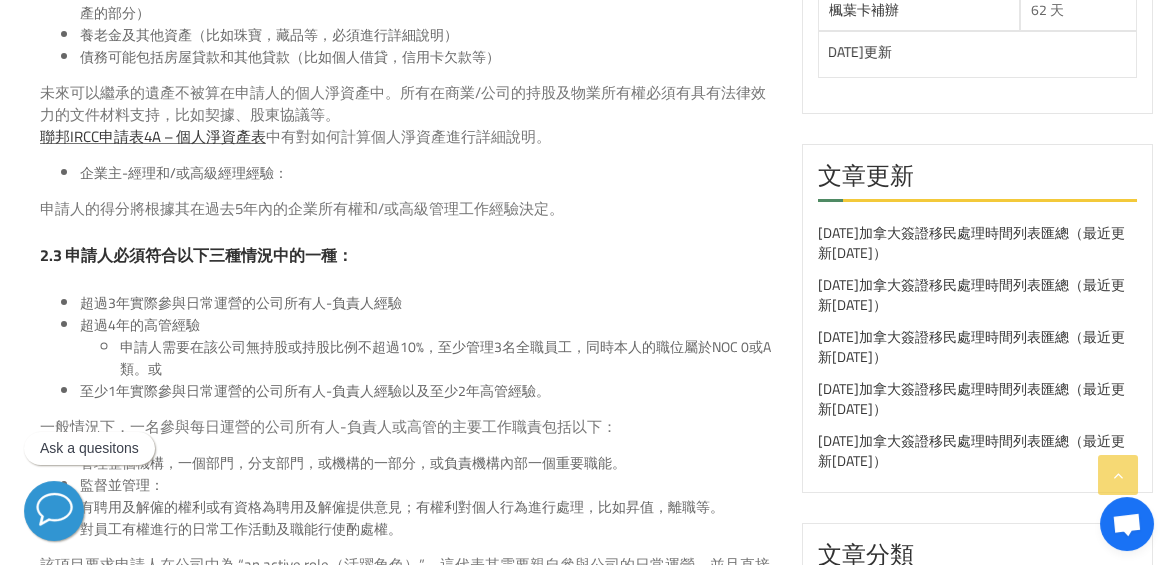 scroll, scrollTop: 1599, scrollLeft: 0, axis: vertical 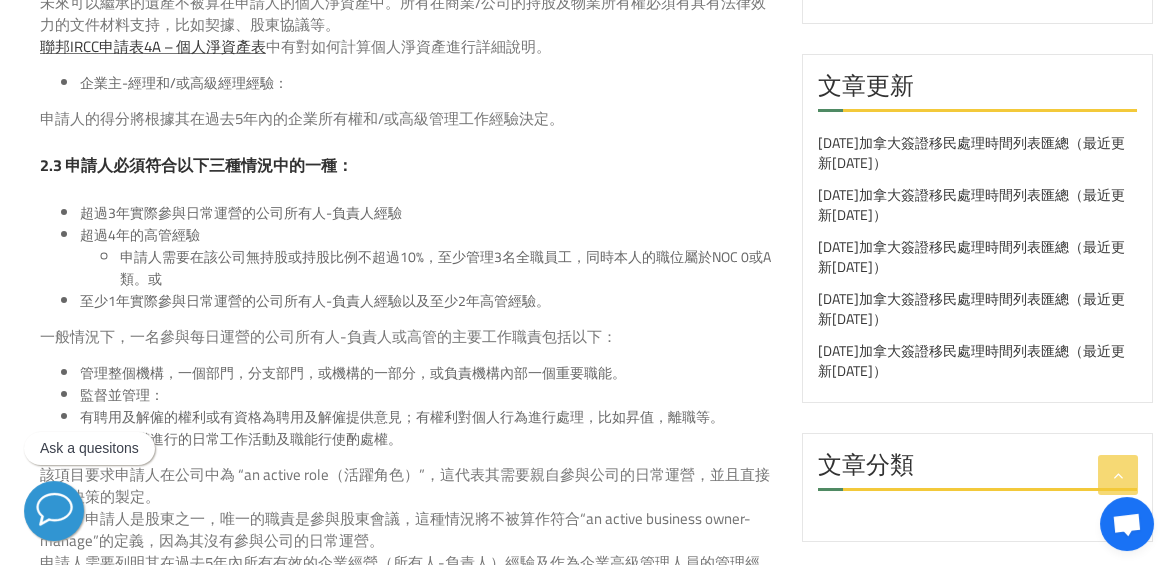 click on "一般情況下，一名參與每日運營的公司所有人-負責人或高管的主要工作職責包括以下：" at bounding box center (406, 337) 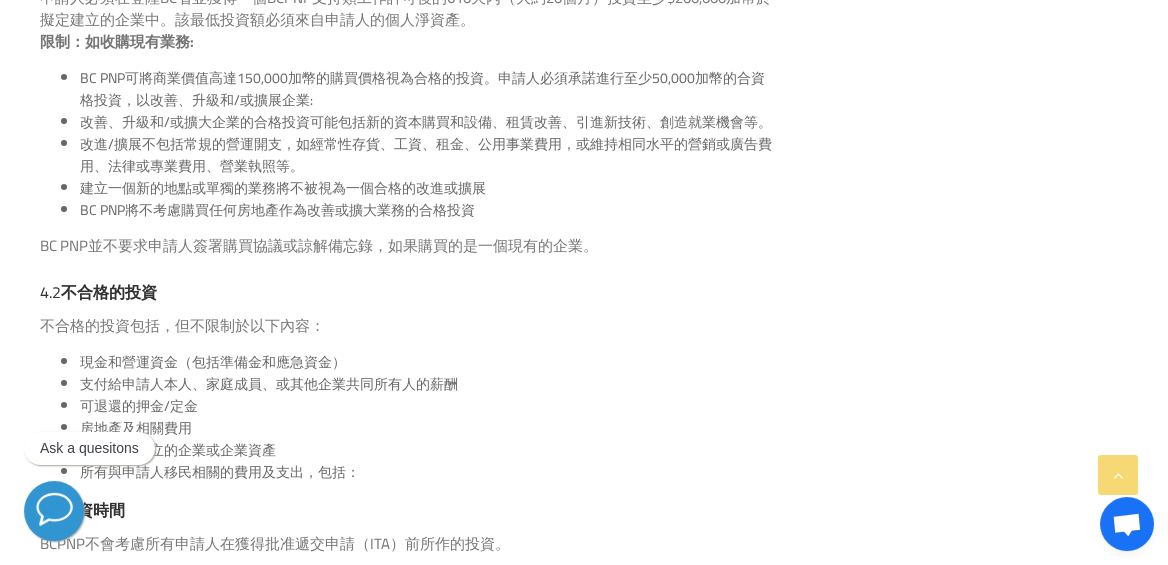 scroll, scrollTop: 4639, scrollLeft: 0, axis: vertical 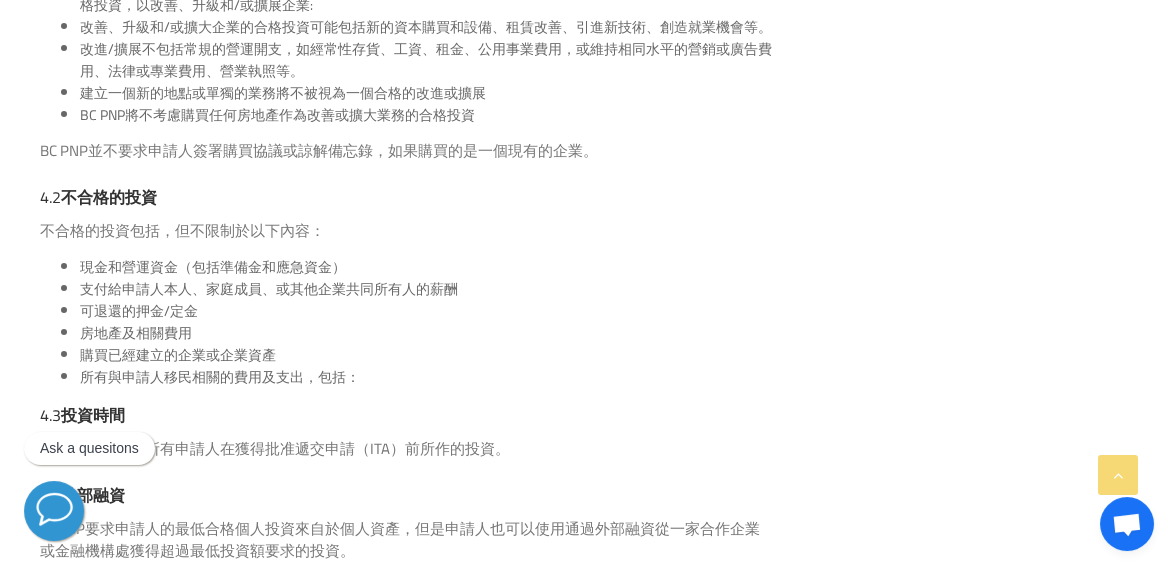 click on "主页  »  加拿大移民  »  省提名-[GEOGRAPHIC_DATA]  »  BC省企業家移民 – 基本類 / BCPNP EI – Base Category
BC省企業家移民 – 基本類 / BCPNP EI – Base Category
BC PNP Entrepreneur Immigration Base Categories at a Glance
目錄
BC省企業家移民是什麼 BC省企業家移民基本類 – 申請要求 BC省企業家移民基本類 – 評分標準 費用
BC省企業家移民是什麼
BC省企業家移民適用於能夠支持BC省創新和經濟增長的企業家，申請人必須具備企業家經驗，滿足一定的投資要求，並能在BC省積極的經營企業，即可通過BC省省提名達到移民加拿大的目的。
BC省企業家移民通常分為兩種：基本類（Base Category）和區域試點項目（Regional Pilot）。本篇文章將提供關於基本類的信息。 此類別適用於打算在BC省建立新業務或接管和發展現有業務的有經驗的企業家。
1. 一般提名要求：
2.1" at bounding box center (596, -889) 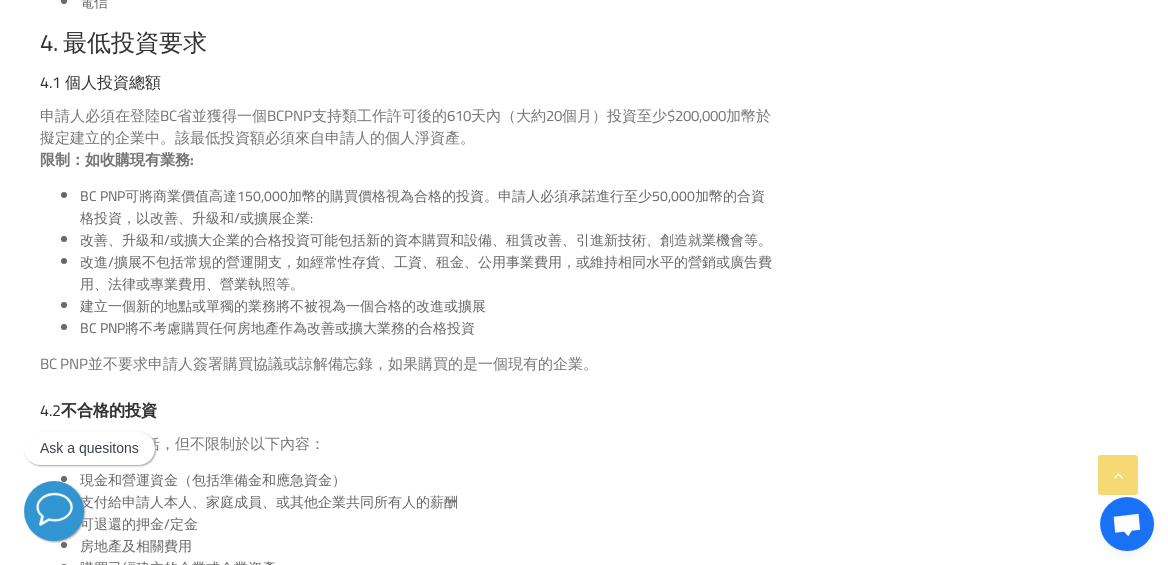 scroll, scrollTop: 4399, scrollLeft: 0, axis: vertical 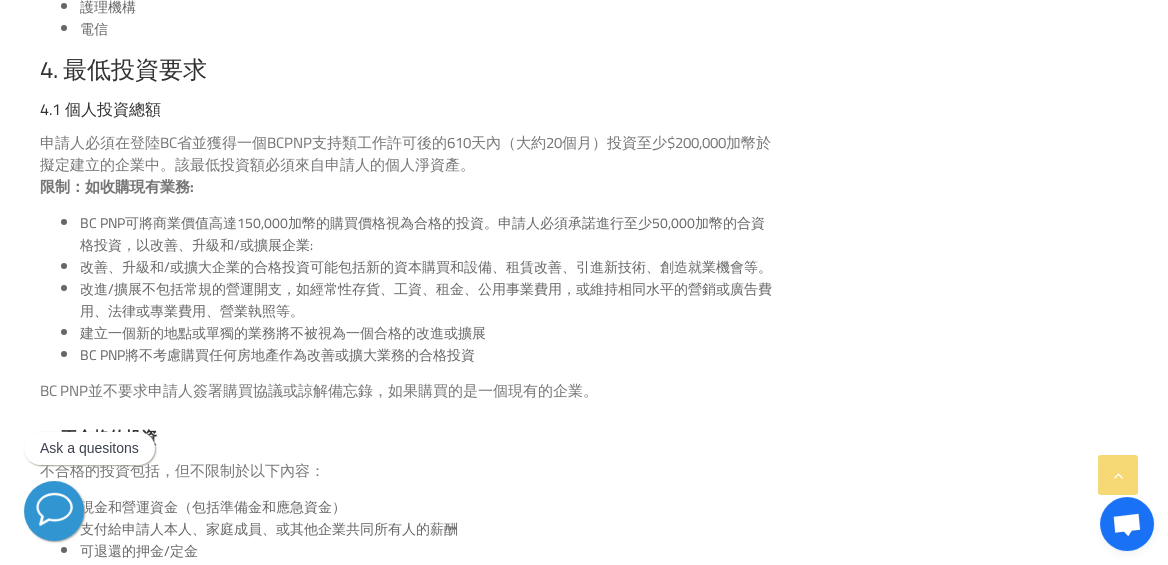 click on "主页  »  加拿大移民  »  省提名-[GEOGRAPHIC_DATA]  »  BC省企業家移民 – 基本類 / BCPNP EI – Base Category
BC省企業家移民 – 基本類 / BCPNP EI – Base Category
BC PNP Entrepreneur Immigration Base Categories at a Glance
目錄
BC省企業家移民是什麼 BC省企業家移民基本類 – 申請要求 BC省企業家移民基本類 – 評分標準 費用
BC省企業家移民是什麼
BC省企業家移民適用於能夠支持BC省創新和經濟增長的企業家，申請人必須具備企業家經驗，滿足一定的投資要求，並能在BC省積極的經營企業，即可通過BC省省提名達到移民加拿大的目的。
BC省企業家移民通常分為兩種：基本類（Base Category）和區域試點項目（Regional Pilot）。本篇文章將提供關於基本類的信息。 此類別適用於打算在BC省建立新業務或接管和發展現有業務的有經驗的企業家。
1. 一般提名要求：
2.1" at bounding box center [596, -649] 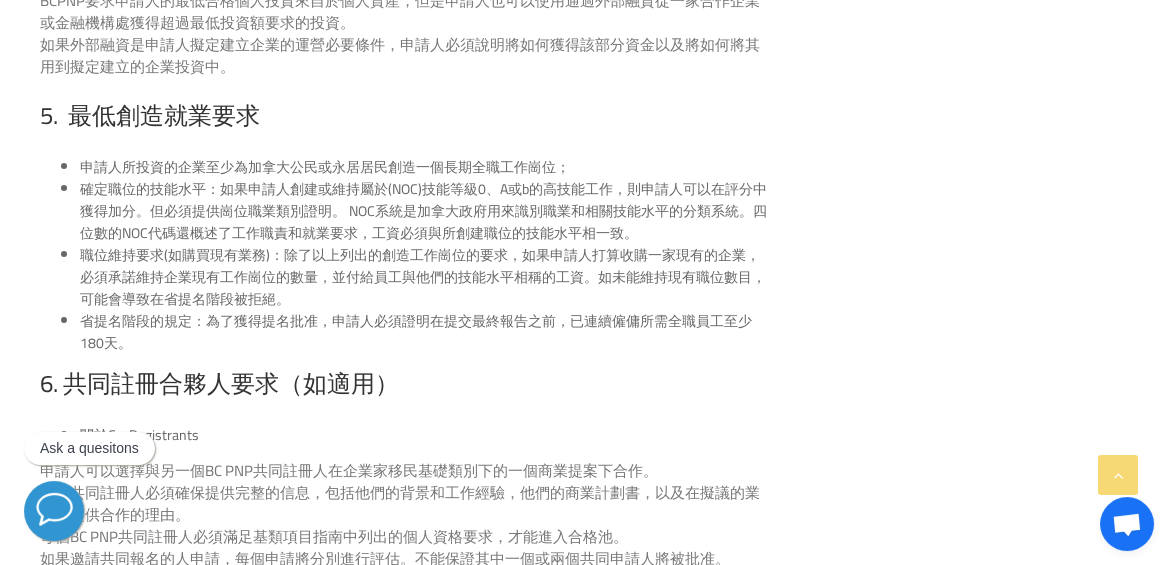 scroll, scrollTop: 5200, scrollLeft: 0, axis: vertical 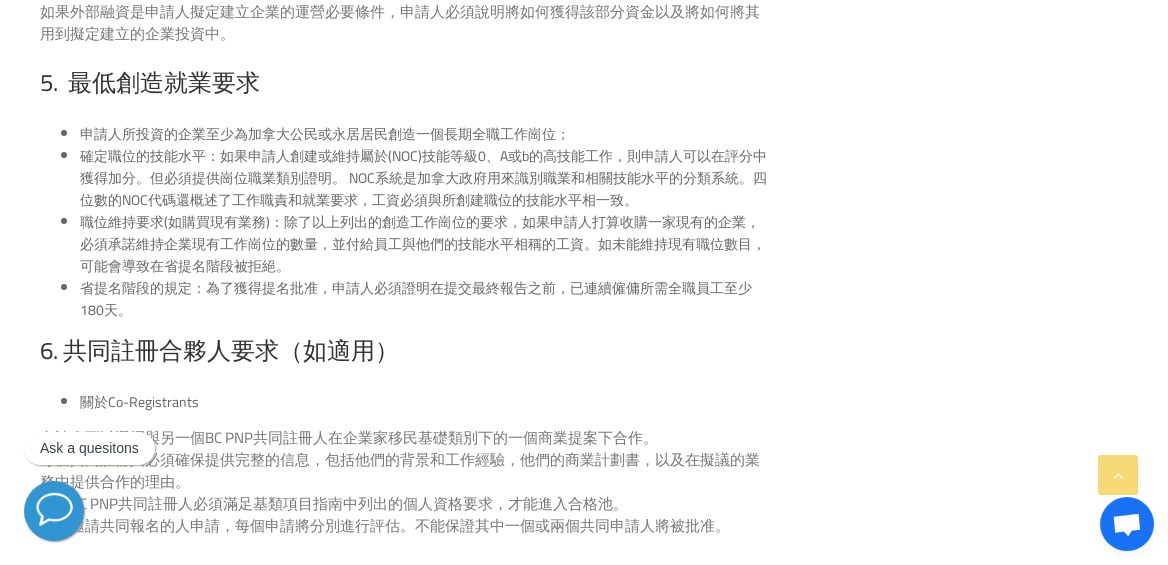 click on "主页  »  加拿大移民  »  省提名-[GEOGRAPHIC_DATA]  »  BC省企業家移民 – 基本類 / BCPNP EI – Base Category
BC省企業家移民 – 基本類 / BCPNP EI – Base Category
BC PNP Entrepreneur Immigration Base Categories at a Glance
目錄
BC省企業家移民是什麼 BC省企業家移民基本類 – 申請要求 BC省企業家移民基本類 – 評分標準 費用
BC省企業家移民是什麼
BC省企業家移民適用於能夠支持BC省創新和經濟增長的企業家，申請人必須具備企業家經驗，滿足一定的投資要求，並能在BC省積極的經營企業，即可通過BC省省提名達到移民加拿大的目的。
BC省企業家移民通常分為兩種：基本類（Base Category）和區域試點項目（Regional Pilot）。本篇文章將提供關於基本類的信息。 此類別適用於打算在BC省建立新業務或接管和發展現有業務的有經驗的企業家。
1. 一般提名要求：
2.1" at bounding box center (596, -1450) 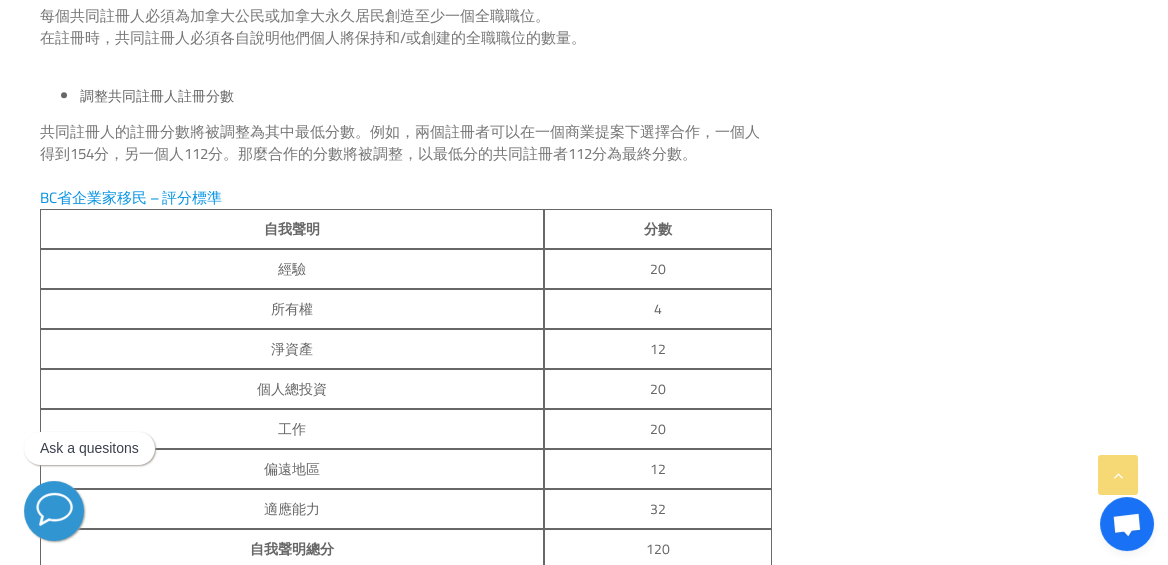 scroll, scrollTop: 5600, scrollLeft: 0, axis: vertical 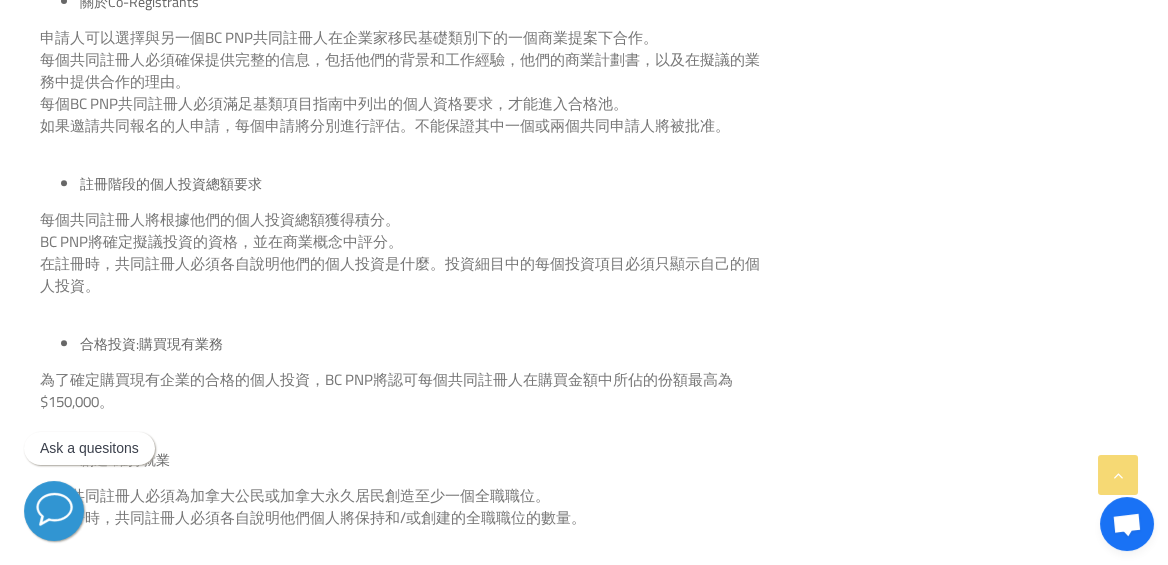click on "主页  »  加拿大移民  »  省提名-[GEOGRAPHIC_DATA]  »  BC省企業家移民 – 基本類 / BCPNP EI – Base Category
BC省企業家移民 – 基本類 / BCPNP EI – Base Category
BC PNP Entrepreneur Immigration Base Categories at a Glance
目錄
BC省企業家移民是什麼 BC省企業家移民基本類 – 申請要求 BC省企業家移民基本類 – 評分標準 費用
BC省企業家移民是什麼
BC省企業家移民適用於能夠支持BC省創新和經濟增長的企業家，申請人必須具備企業家經驗，滿足一定的投資要求，並能在BC省積極的經營企業，即可通過BC省省提名達到移民加拿大的目的。
BC省企業家移民通常分為兩種：基本類（Base Category）和區域試點項目（Regional Pilot）。本篇文章將提供關於基本類的信息。 此類別適用於打算在BC省建立新業務或接管和發展現有業務的有經驗的企業家。
1. 一般提名要求：
2.1" at bounding box center (596, -1850) 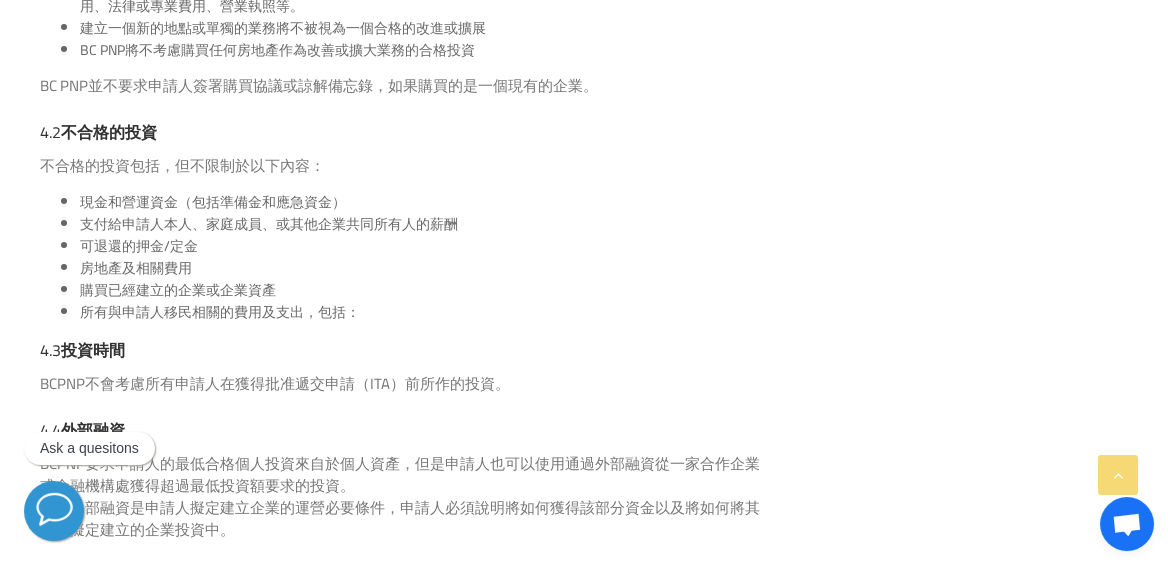 scroll, scrollTop: 4399, scrollLeft: 0, axis: vertical 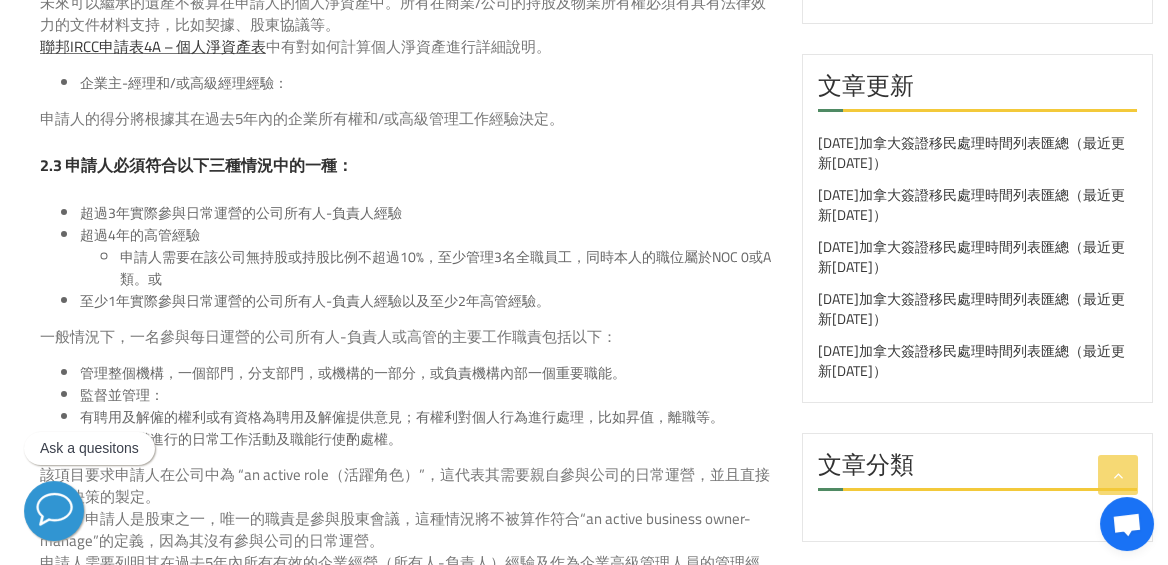click on "超過3年實際參與日常運營的公司所有人-負責人經驗 申請人需要在該公司過去5年內的持股比例超過10%，且負責公司的每日運營並直接參與決策制定。或" at bounding box center [426, 213] 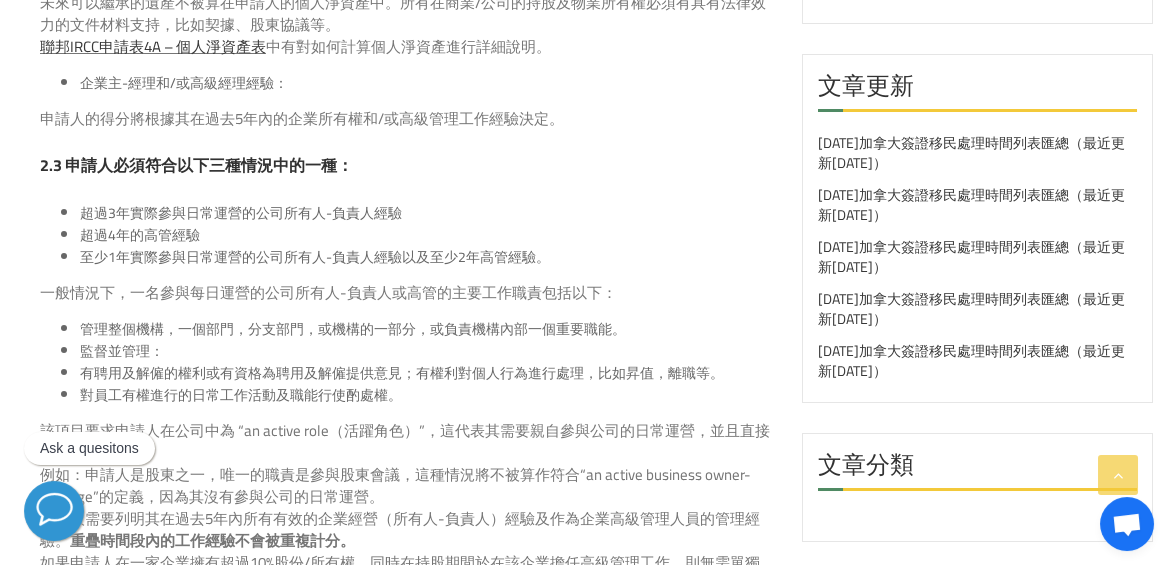 click on "超過3年實際參與日常運營的公司所有人-負責人經驗 申請人需要在該公司過去5年內的持股比例超過10%，且負責公司的每日運營並直接參與決策制定。或" at bounding box center (426, 213) 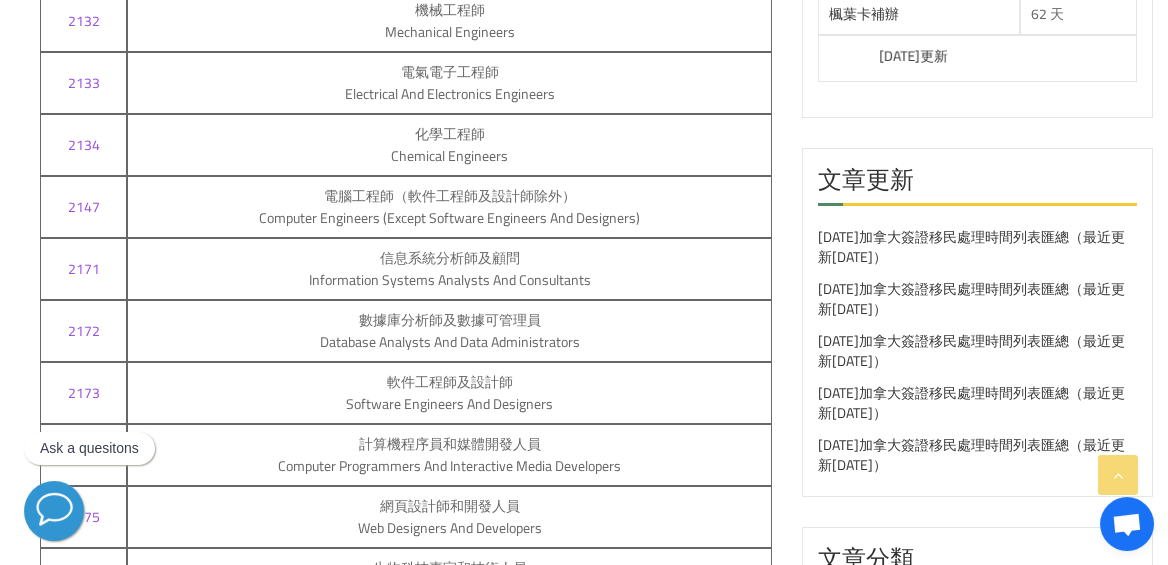 scroll, scrollTop: 1360, scrollLeft: 0, axis: vertical 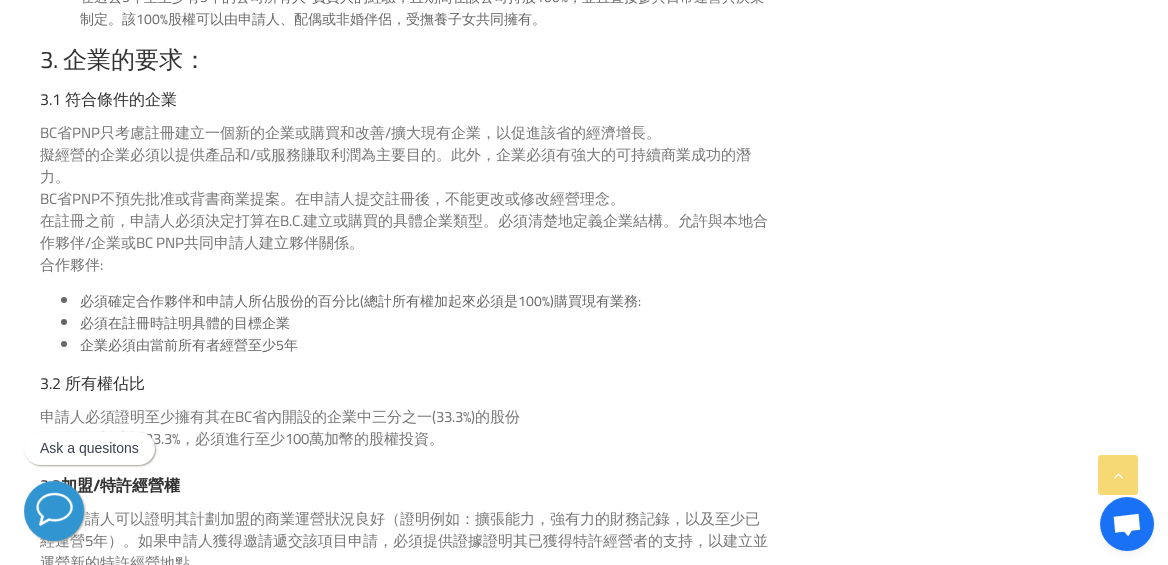 drag, startPoint x: 88, startPoint y: 344, endPoint x: 316, endPoint y: 349, distance: 228.05482 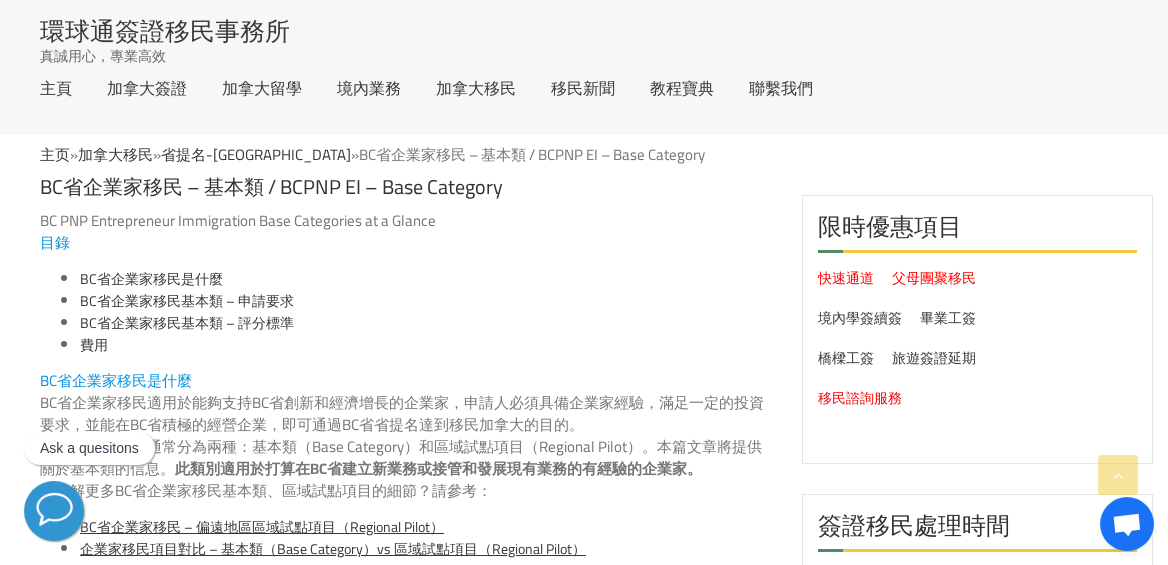 scroll, scrollTop: 0, scrollLeft: 0, axis: both 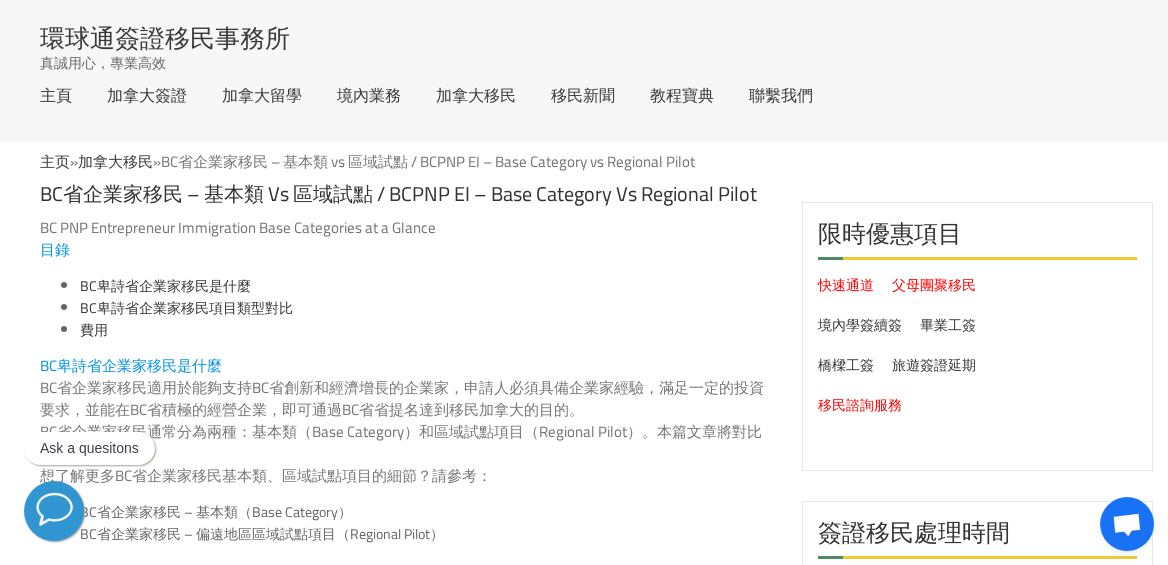 drag, startPoint x: 393, startPoint y: 191, endPoint x: 536, endPoint y: 206, distance: 143.78456 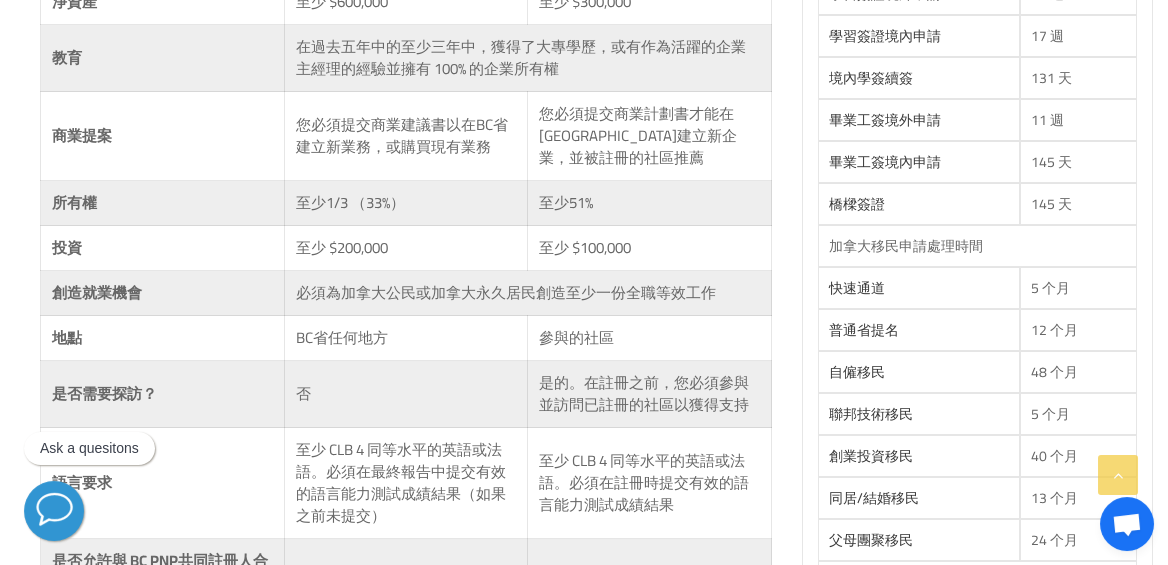 scroll, scrollTop: 720, scrollLeft: 0, axis: vertical 